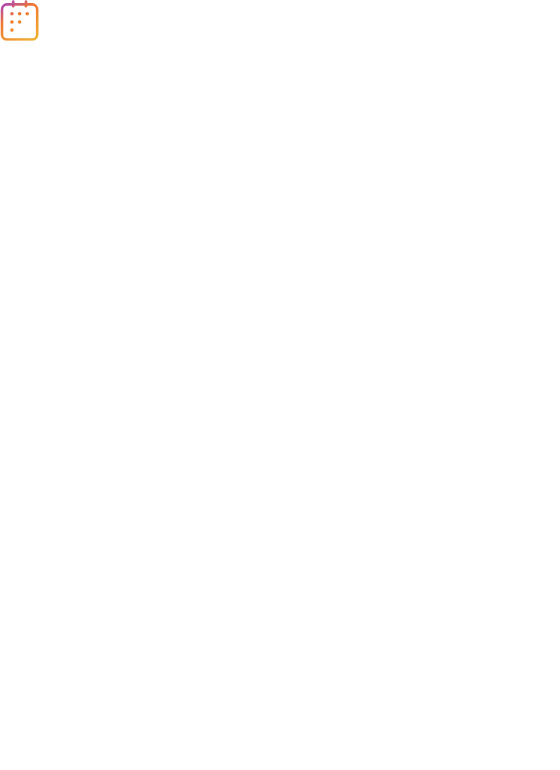 scroll, scrollTop: 0, scrollLeft: 0, axis: both 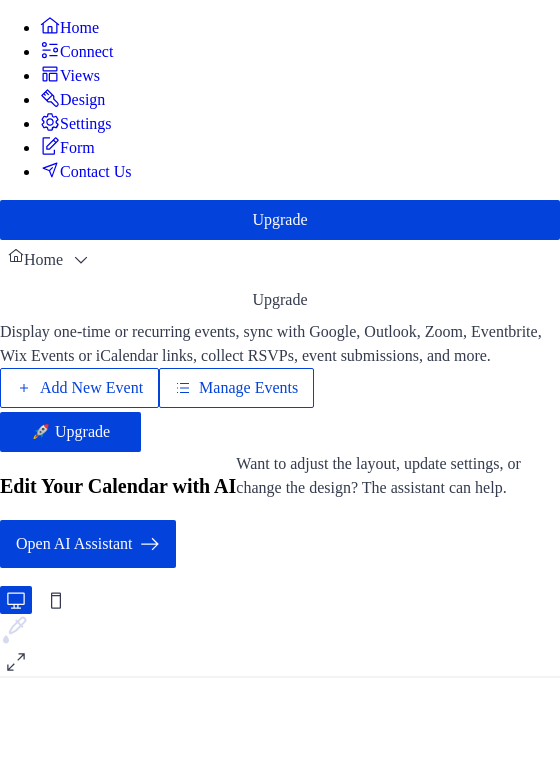 click on "Add New Event" at bounding box center (91, 388) 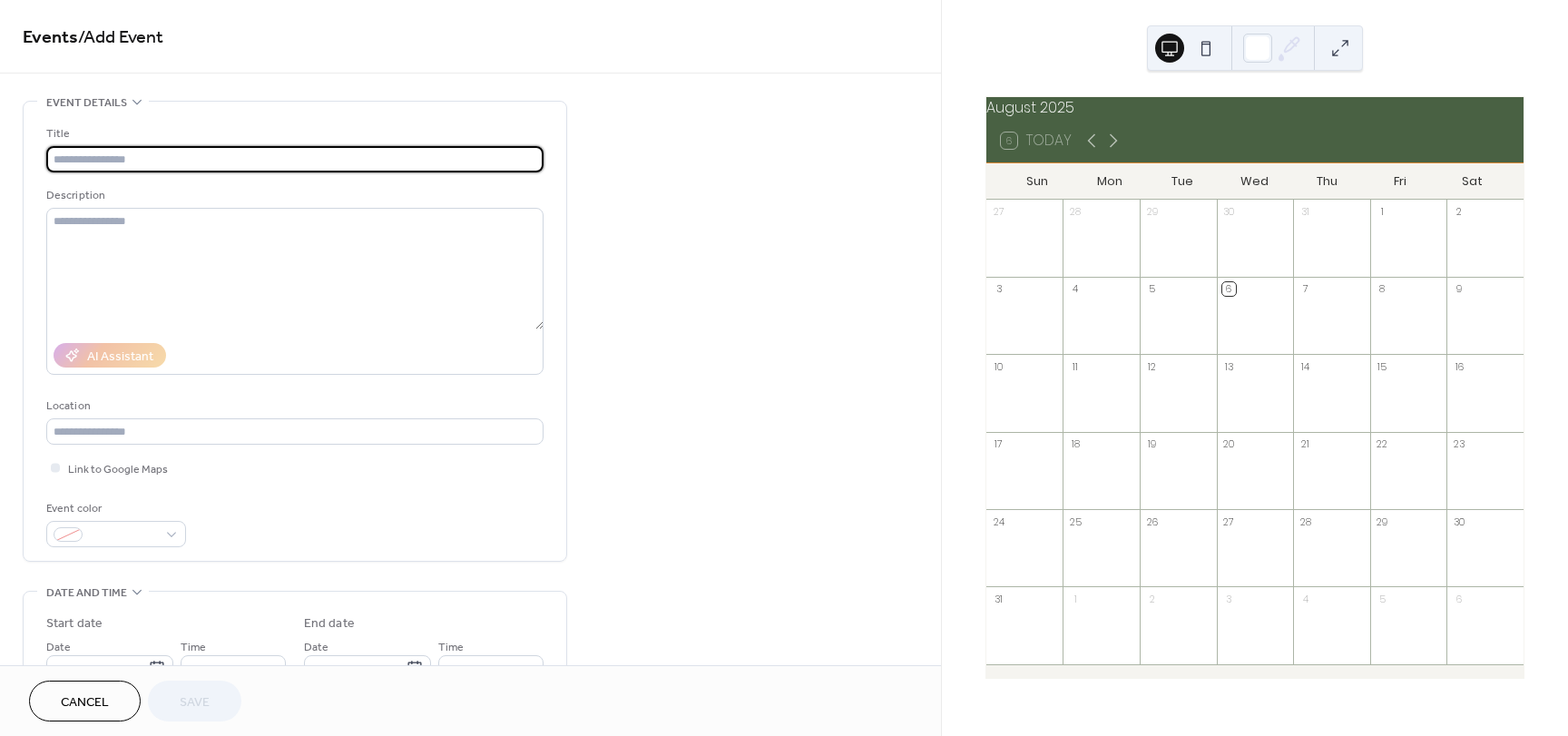 scroll, scrollTop: 0, scrollLeft: 0, axis: both 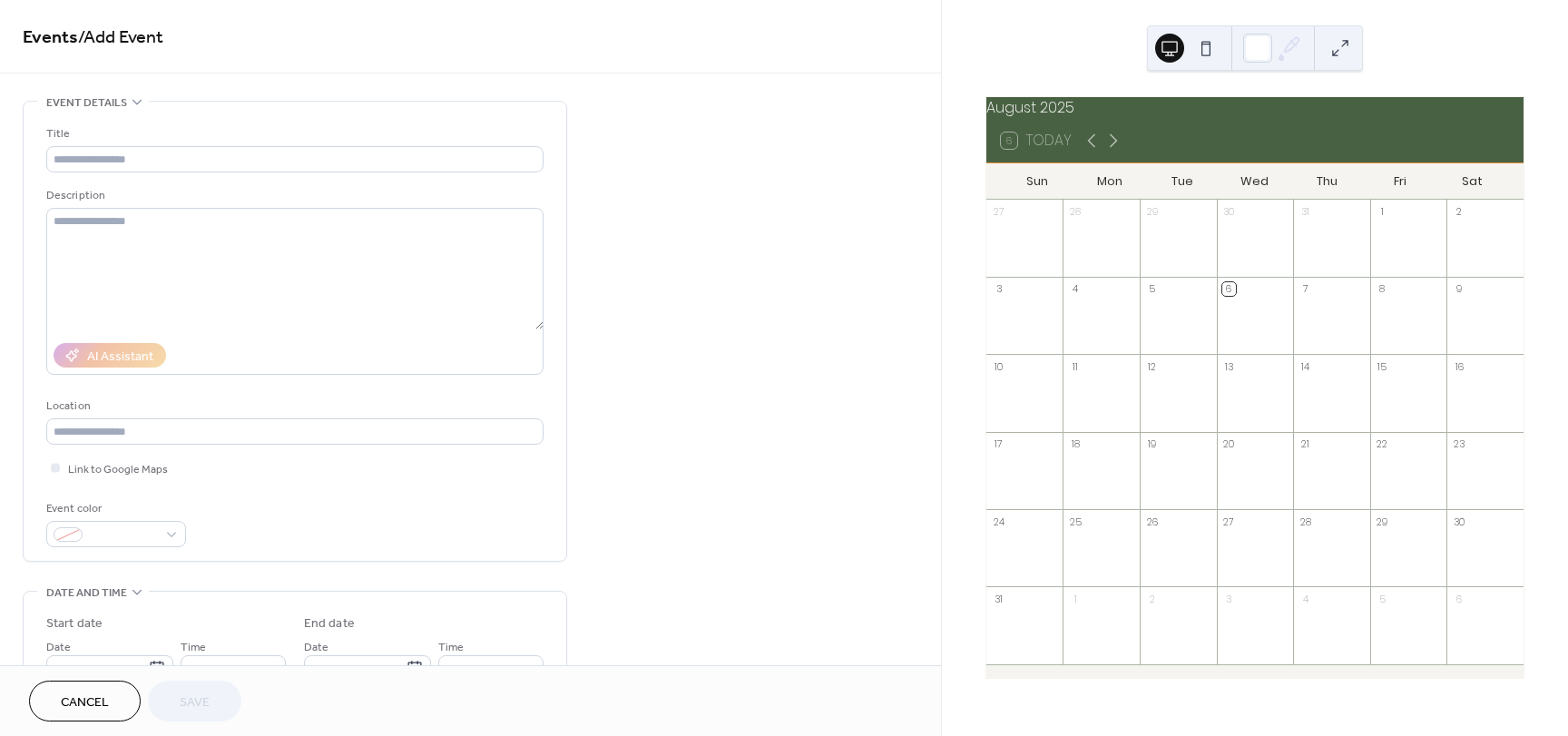click on "13" at bounding box center (1229, 366) 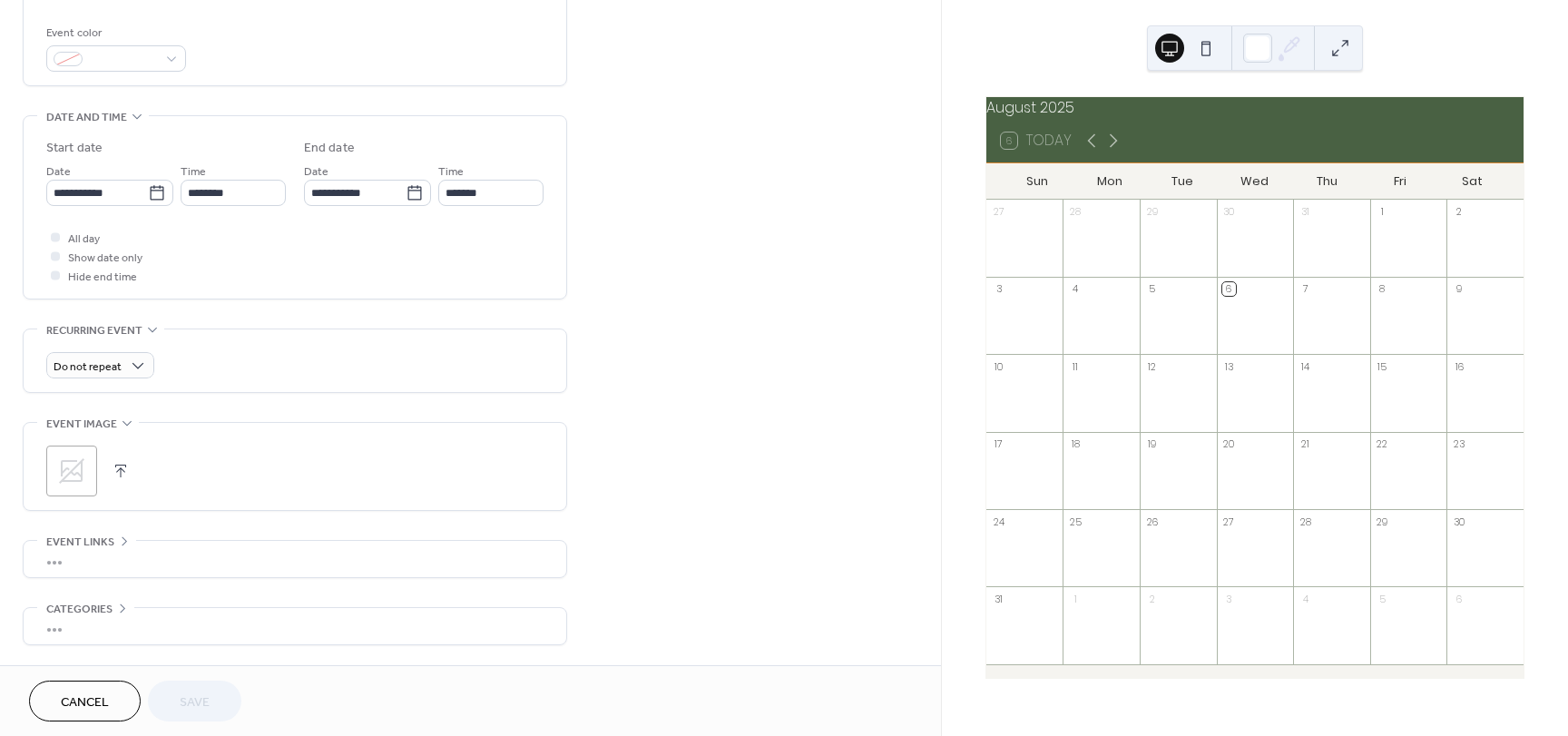 scroll, scrollTop: 0, scrollLeft: 0, axis: both 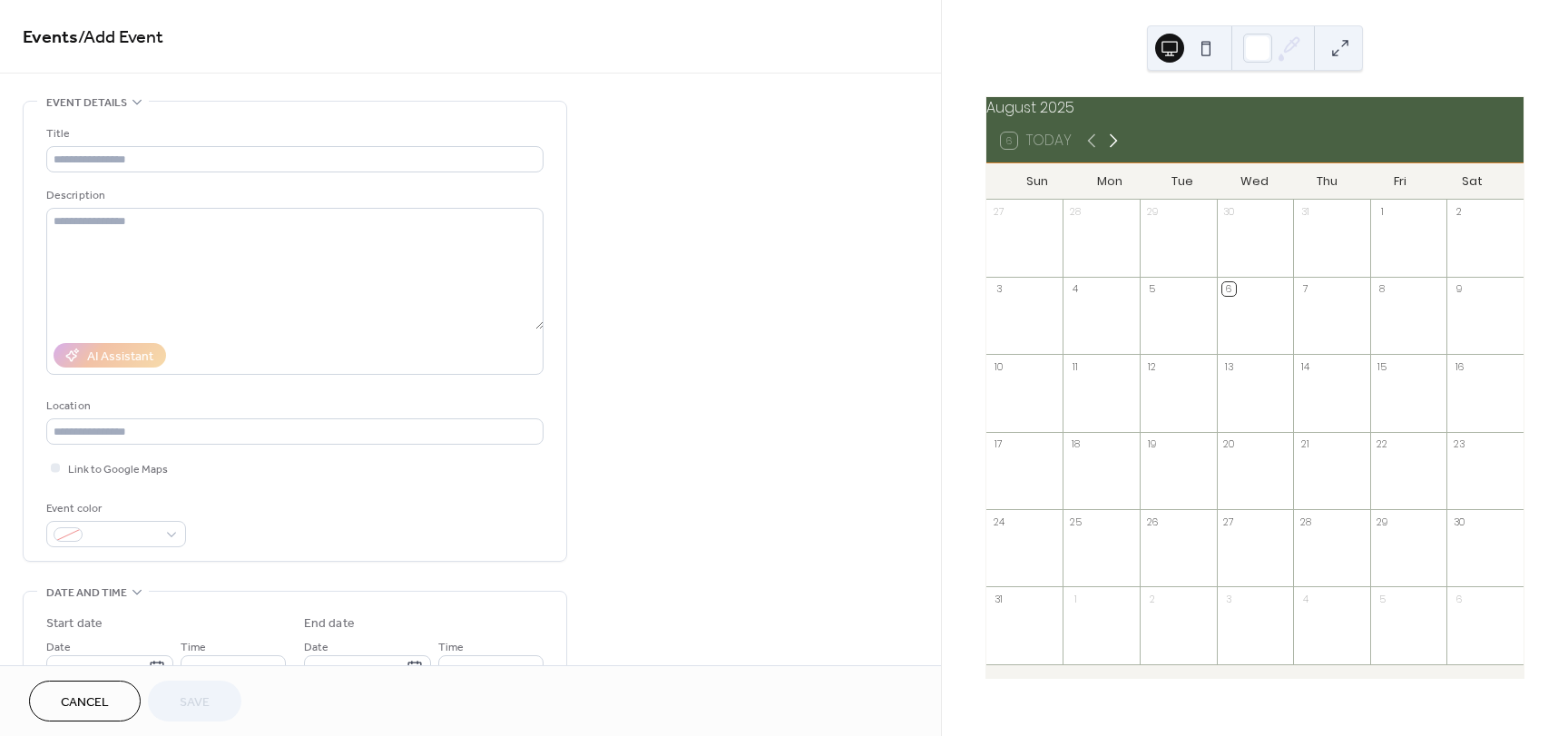 click 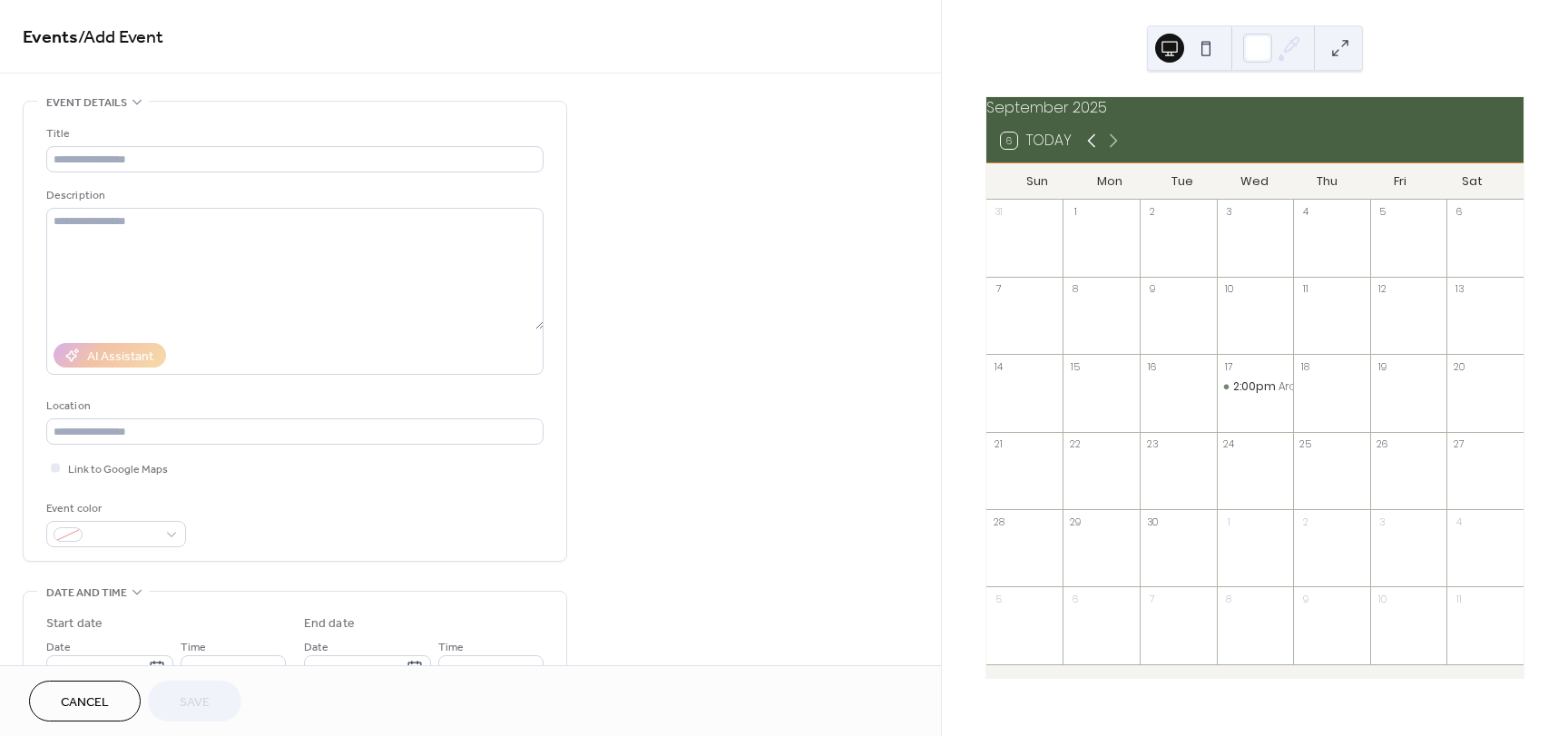 click 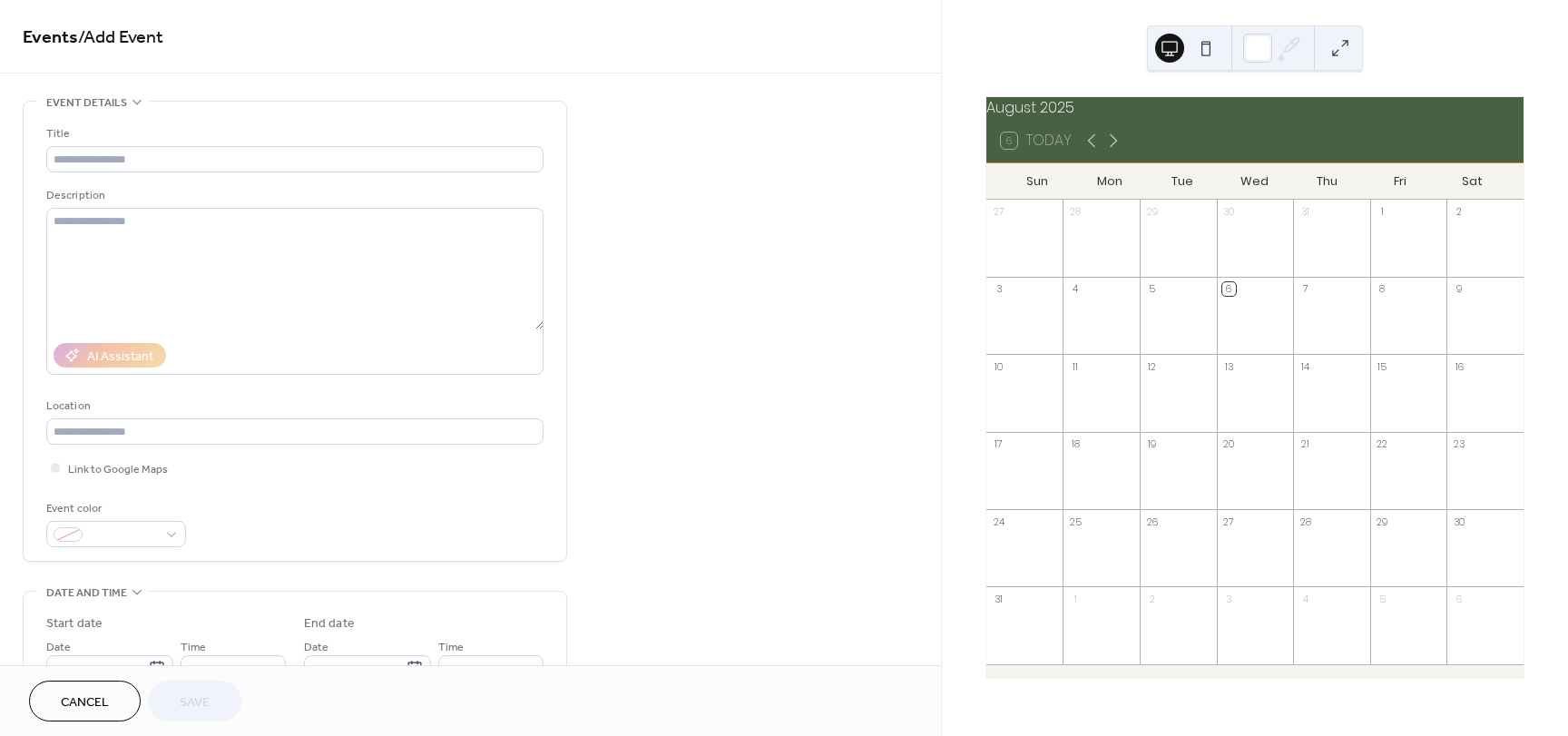 click on "13" at bounding box center [1229, 366] 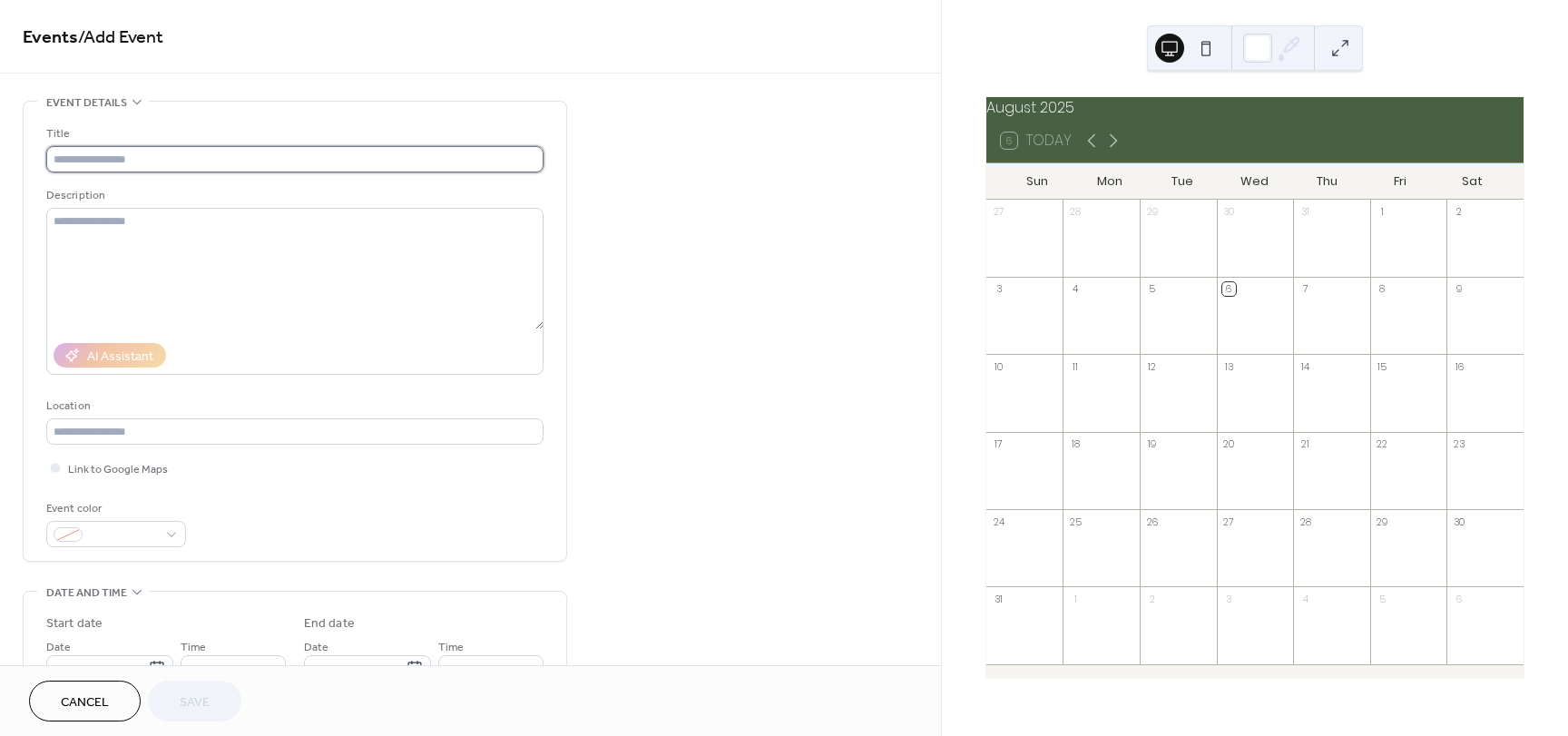 click at bounding box center (295, 159) 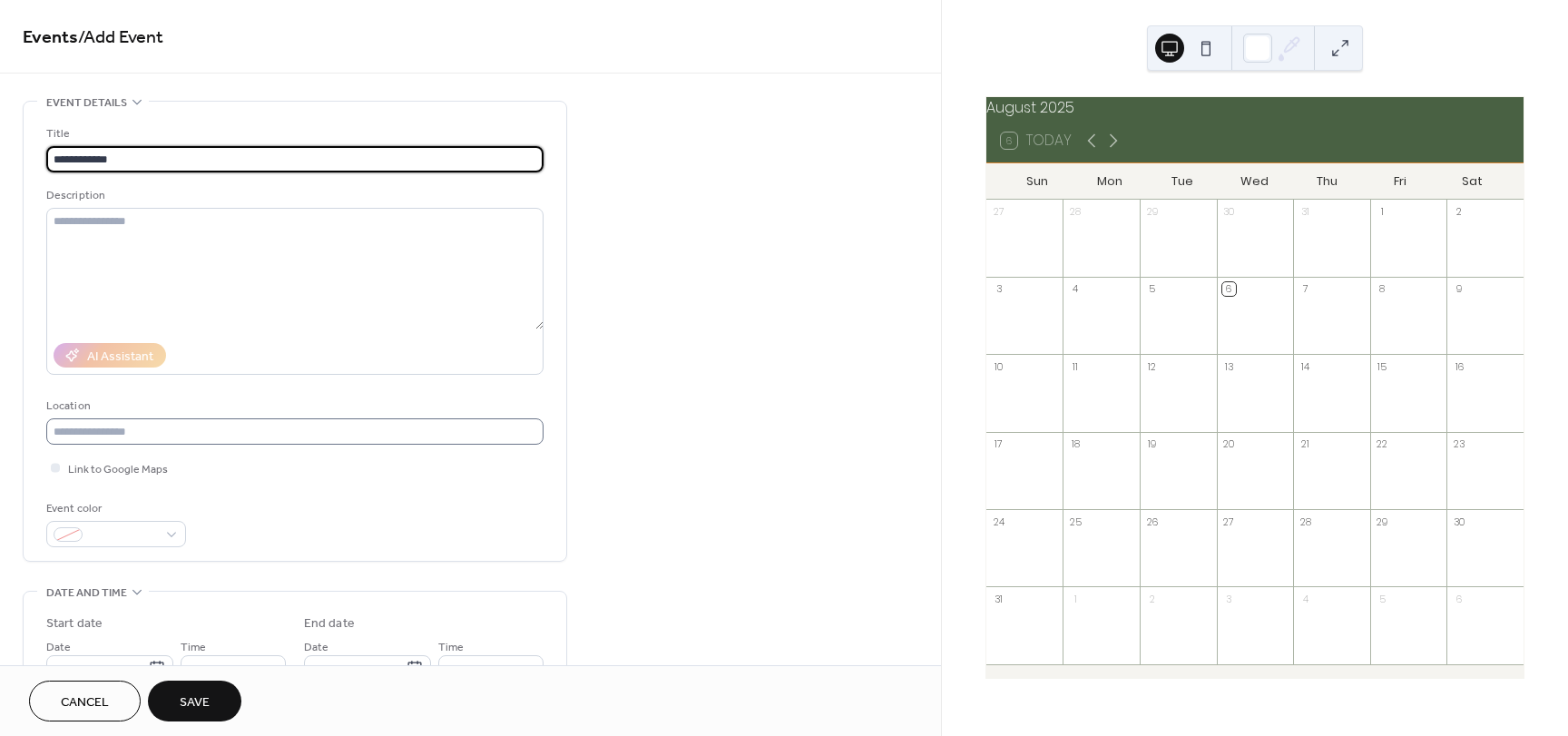 type on "**********" 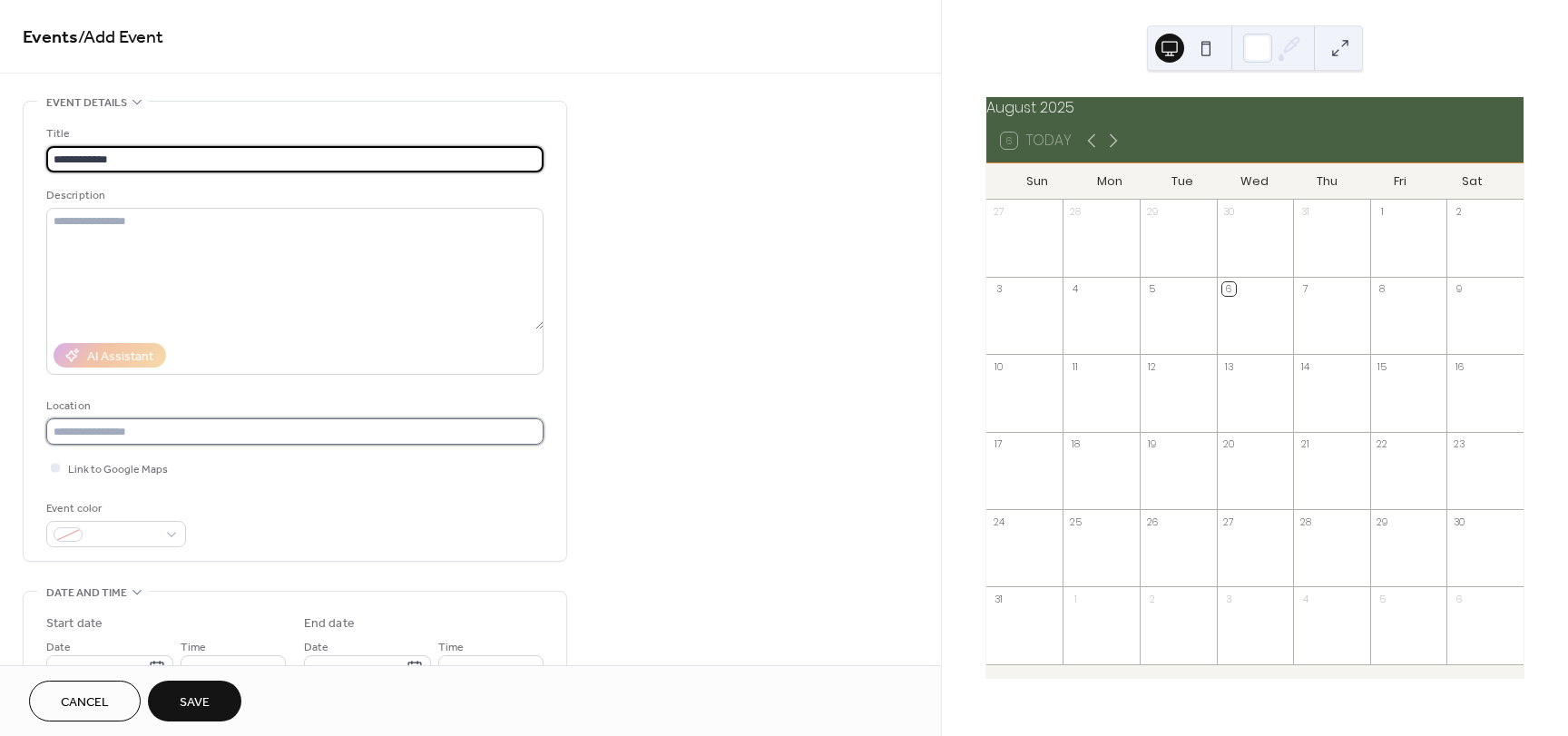 click at bounding box center [295, 431] 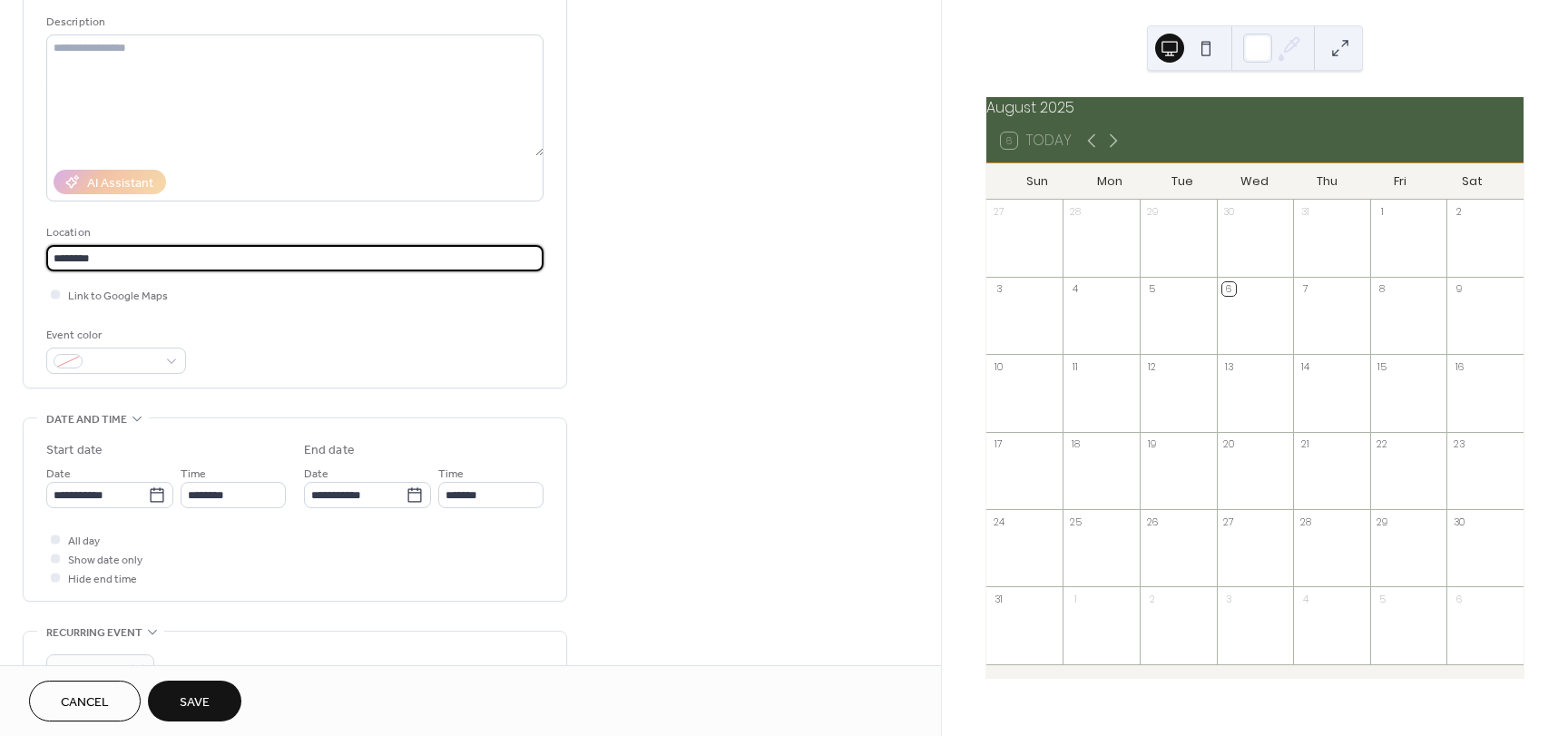scroll, scrollTop: 182, scrollLeft: 0, axis: vertical 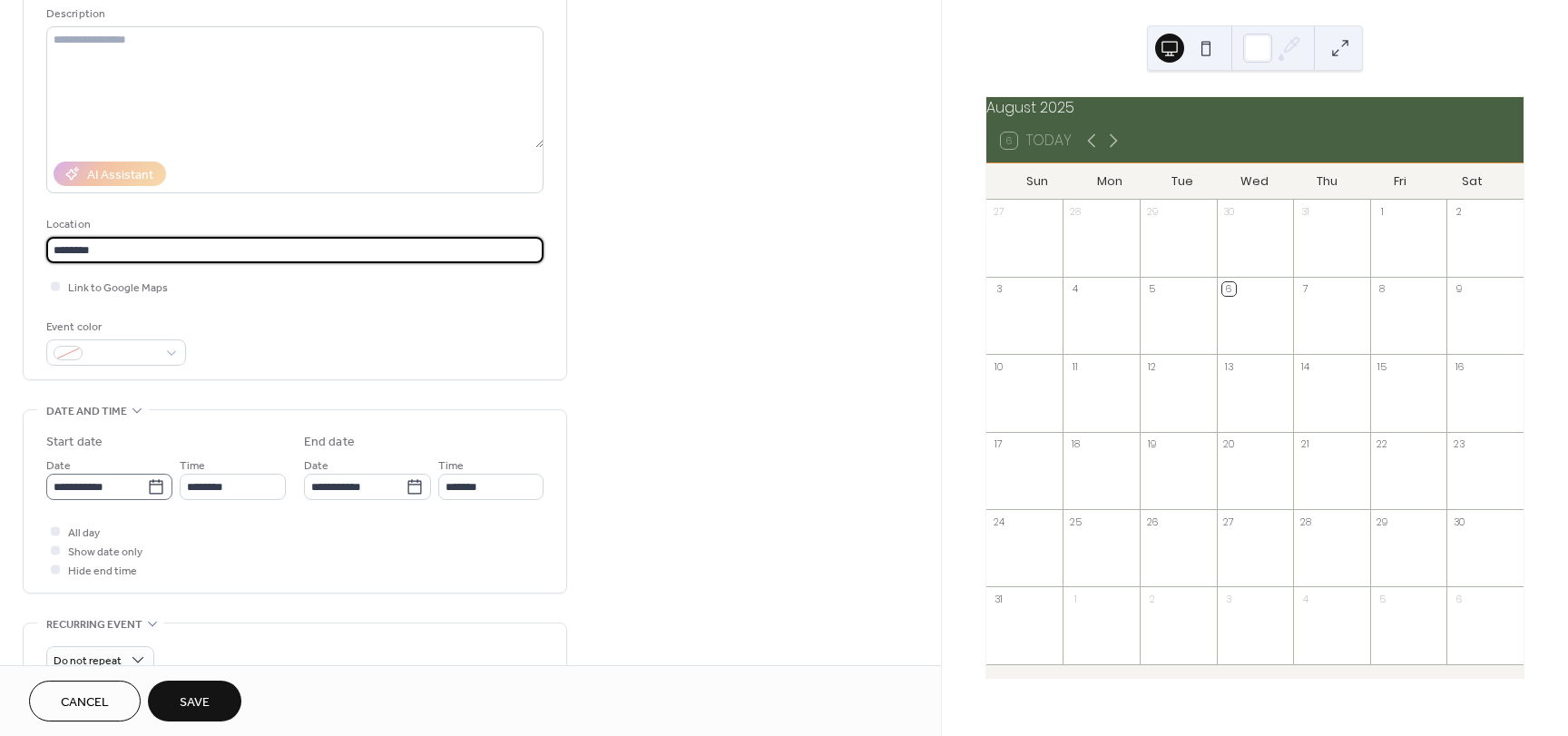 type on "********" 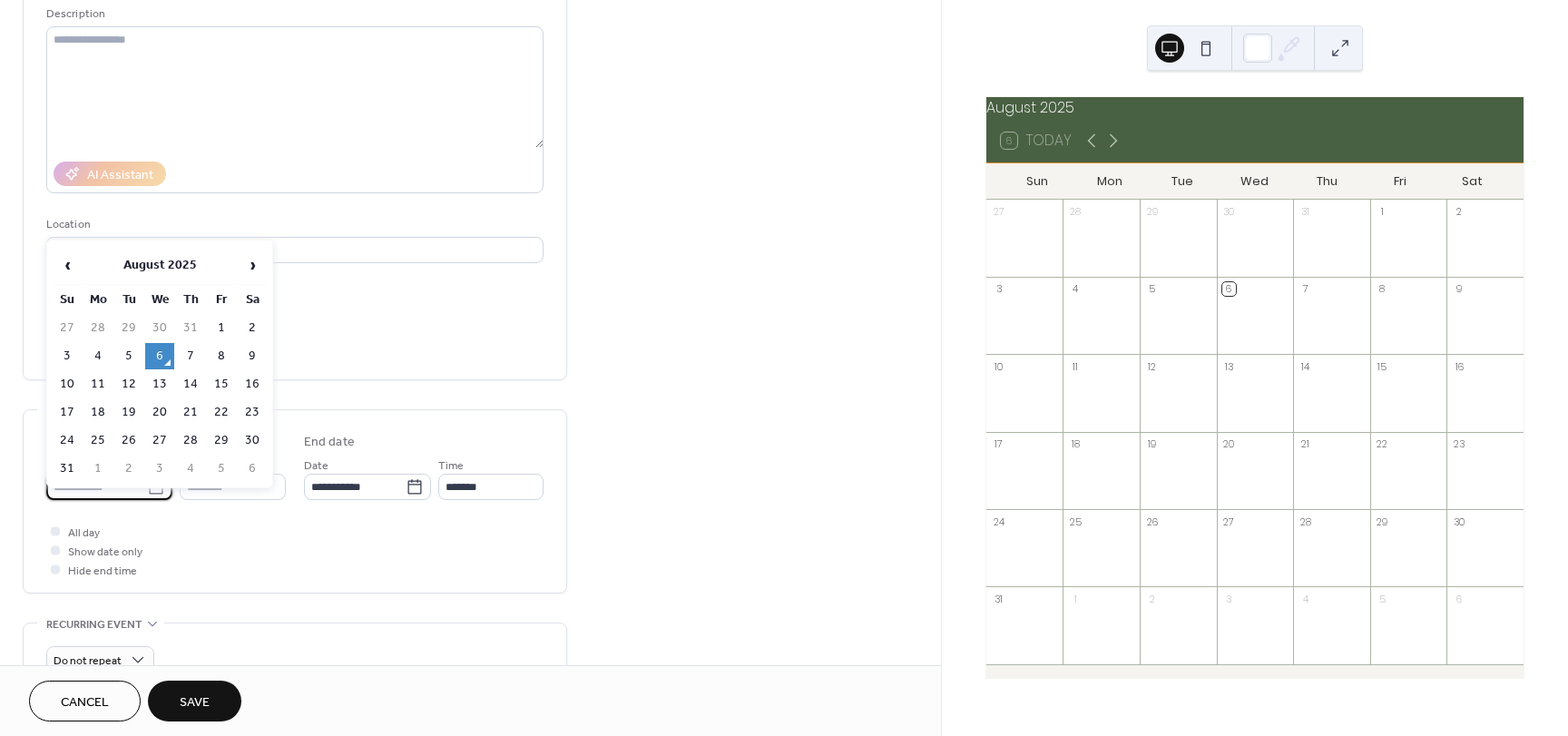 click on "**********" at bounding box center (96, 486) 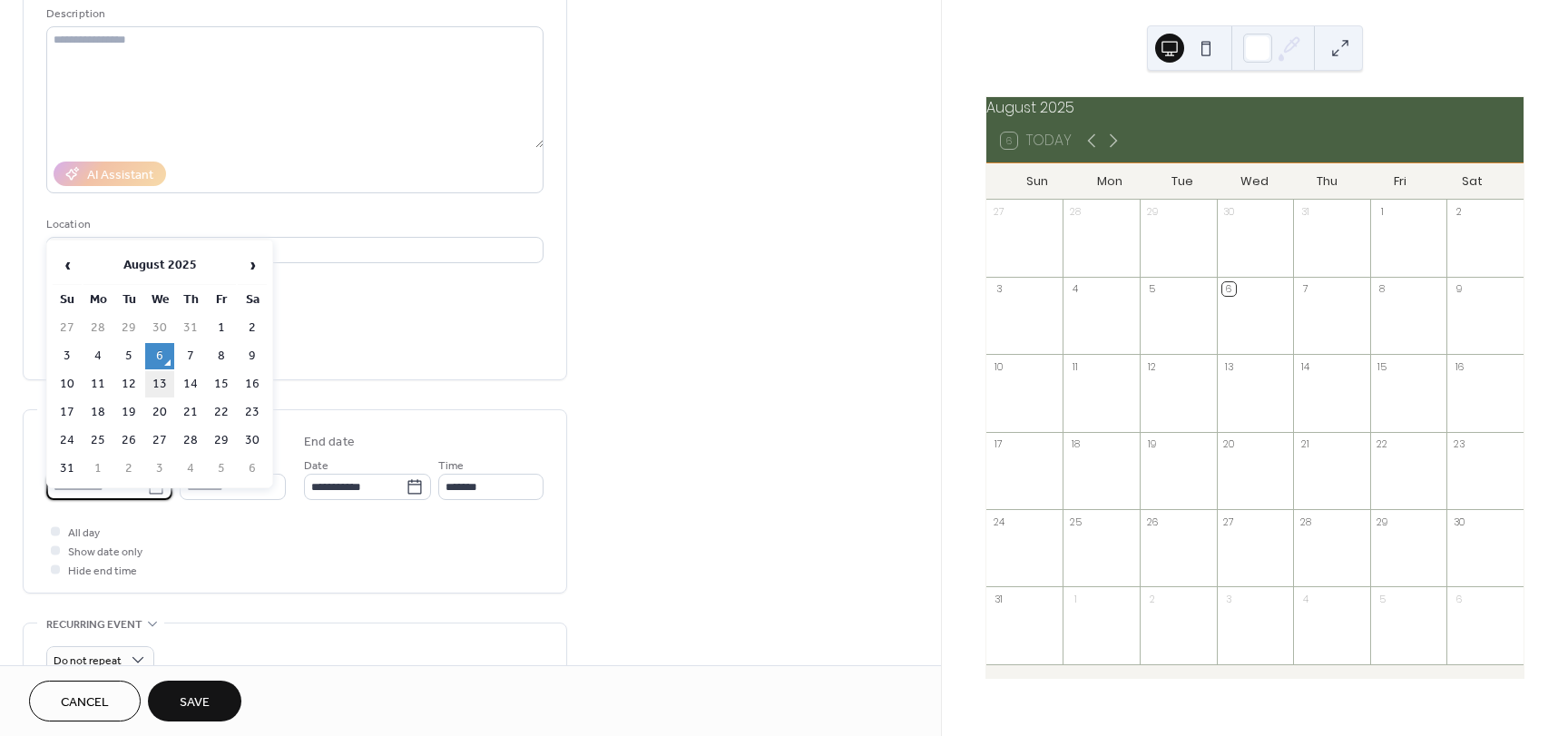 click on "13" at bounding box center (160, 384) 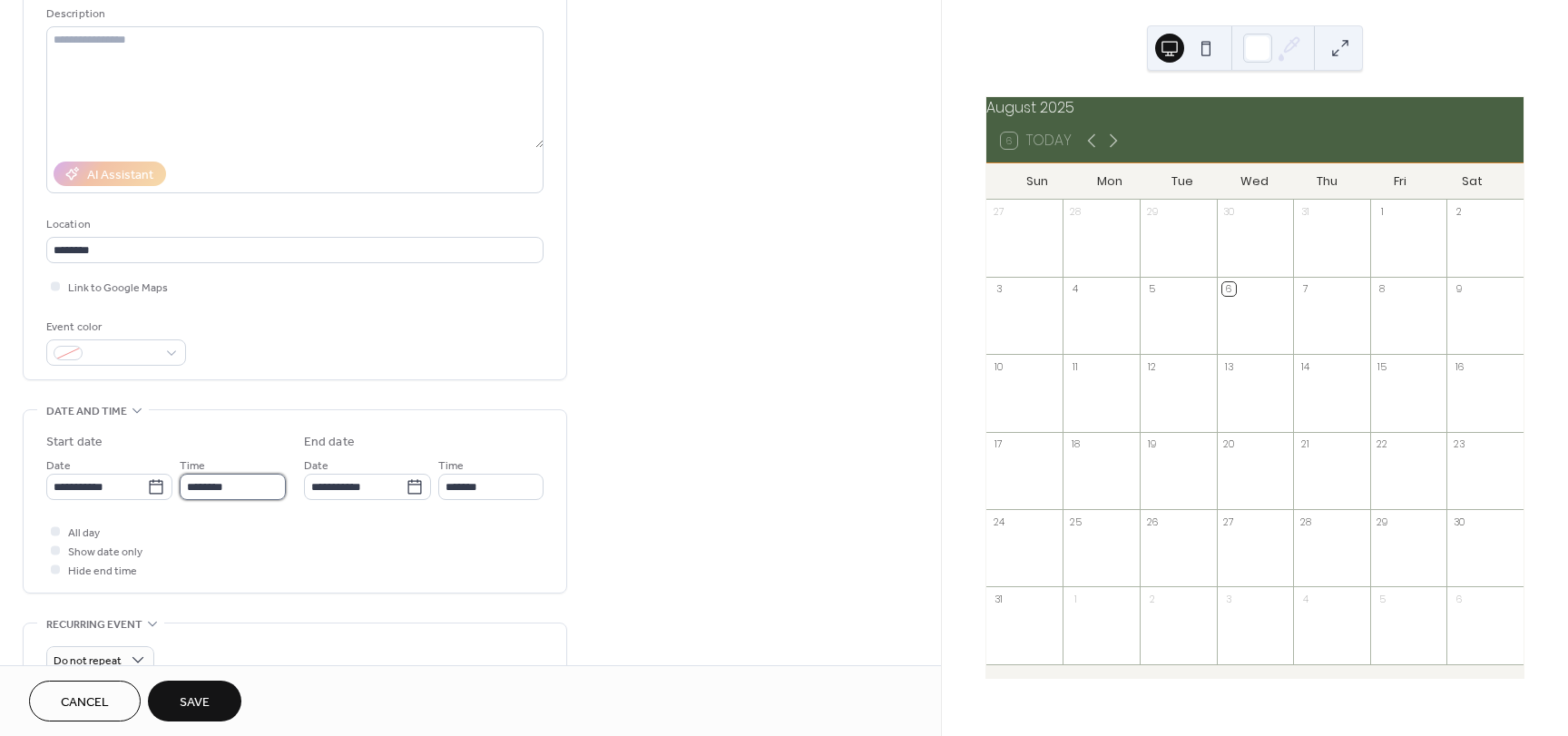 click on "********" at bounding box center (232, 486) 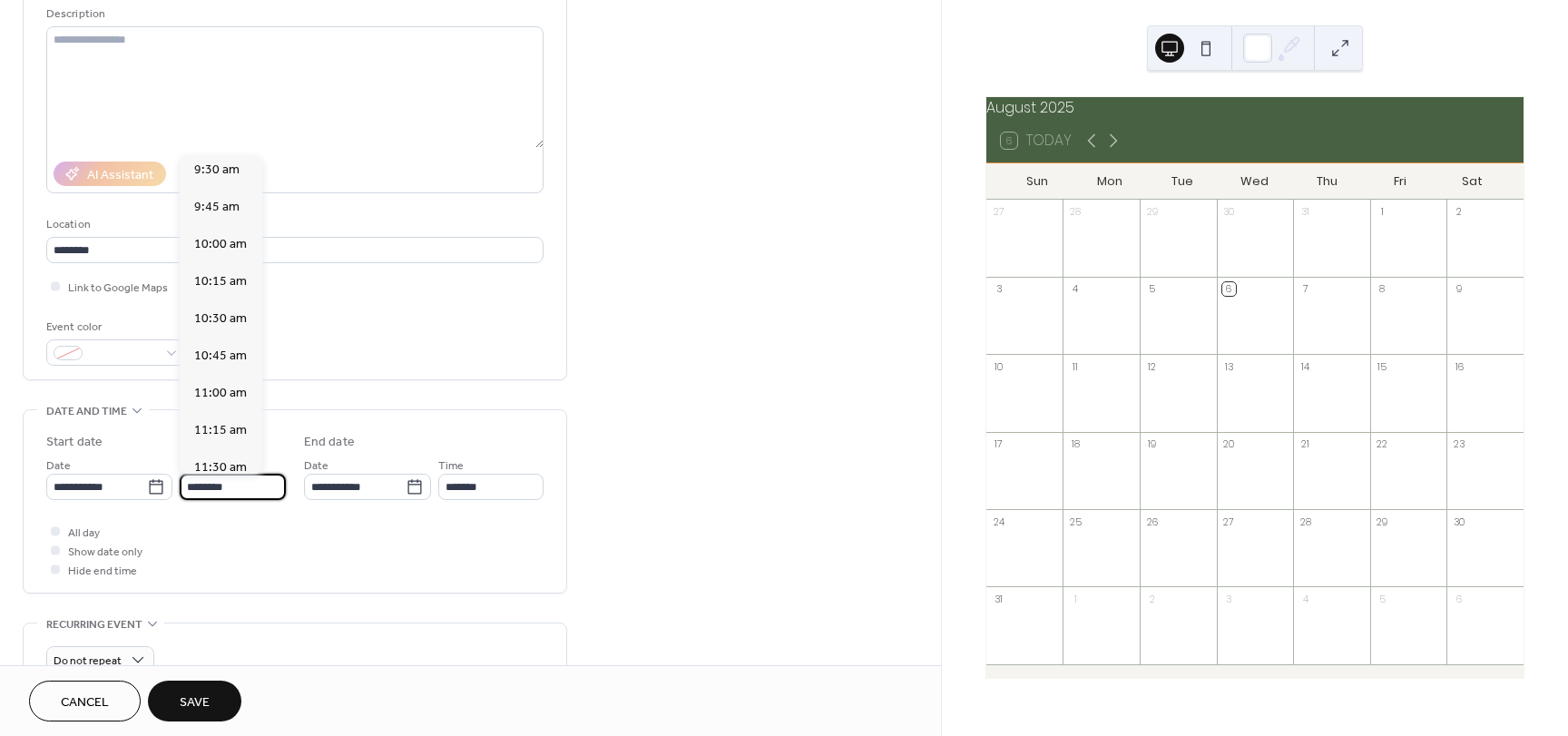 scroll, scrollTop: 1332, scrollLeft: 0, axis: vertical 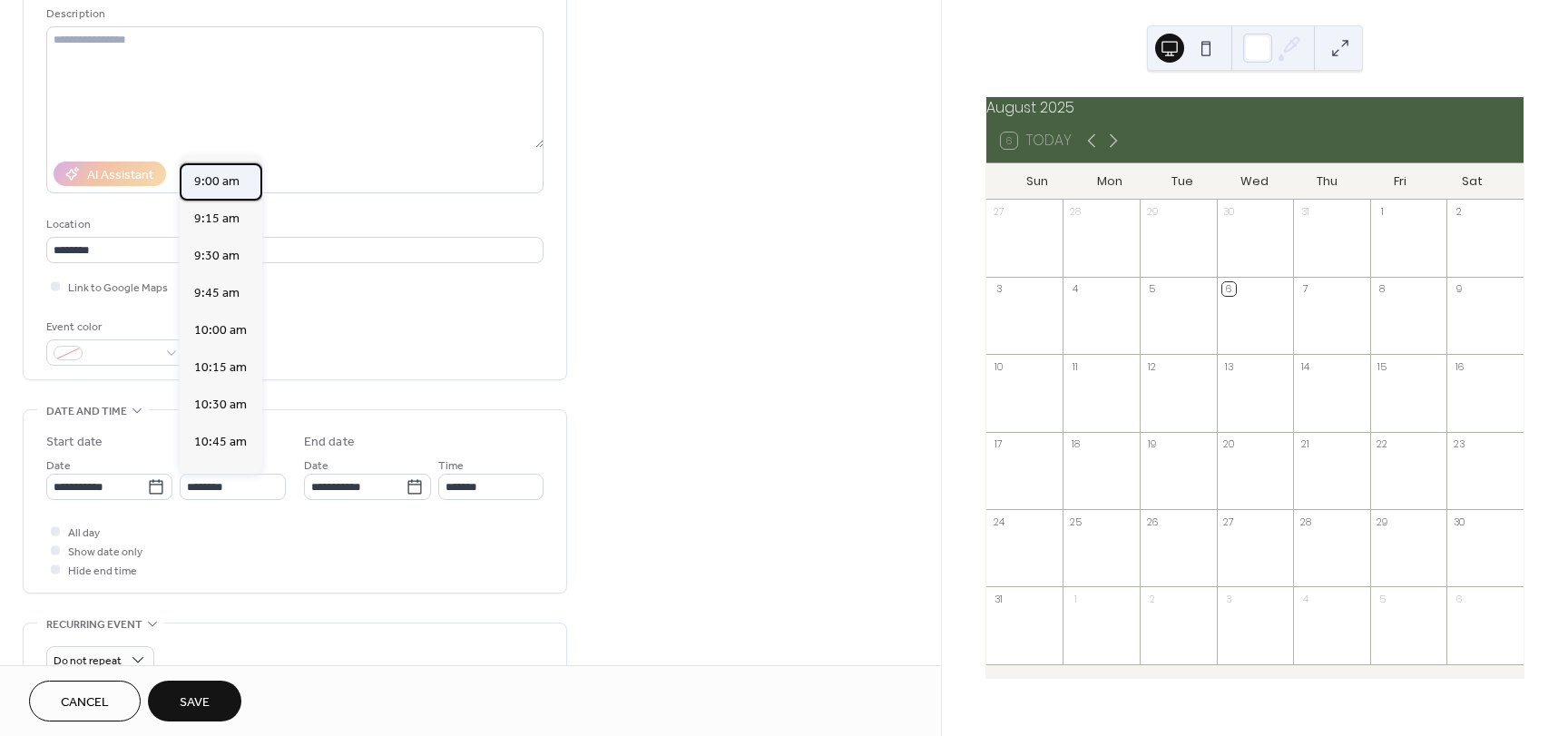 click on "9:00 am" at bounding box center (217, 182) 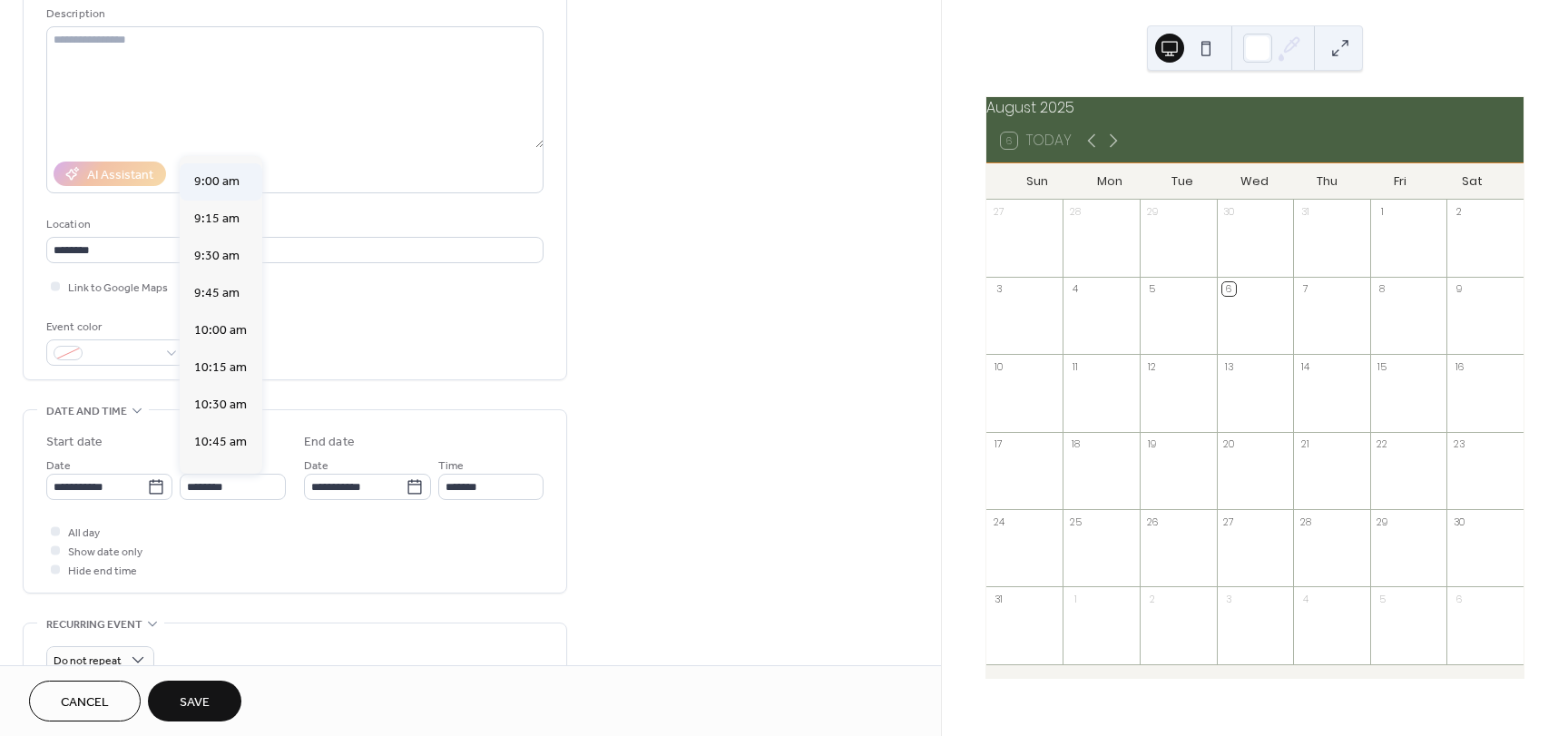 type on "*******" 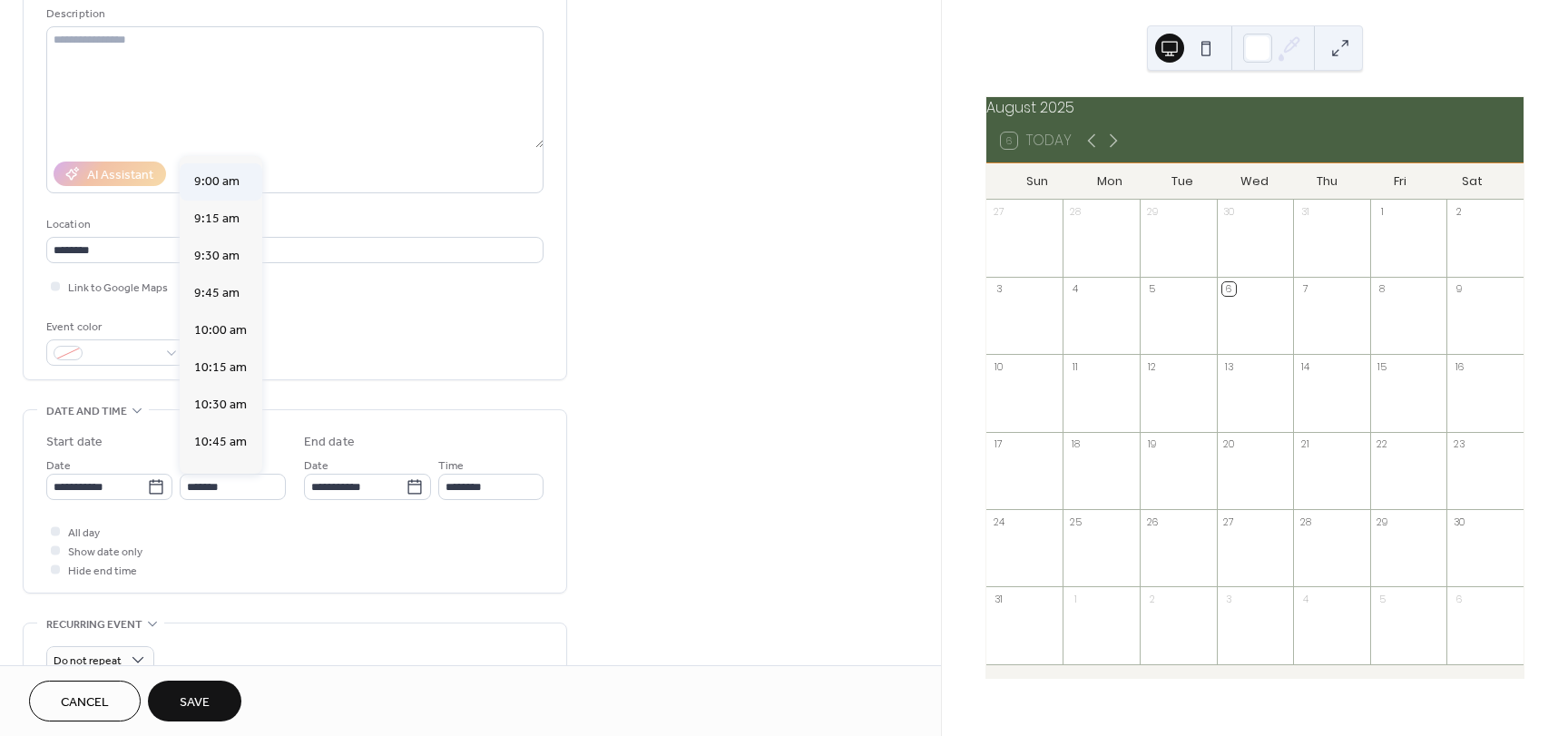 scroll, scrollTop: 0, scrollLeft: 0, axis: both 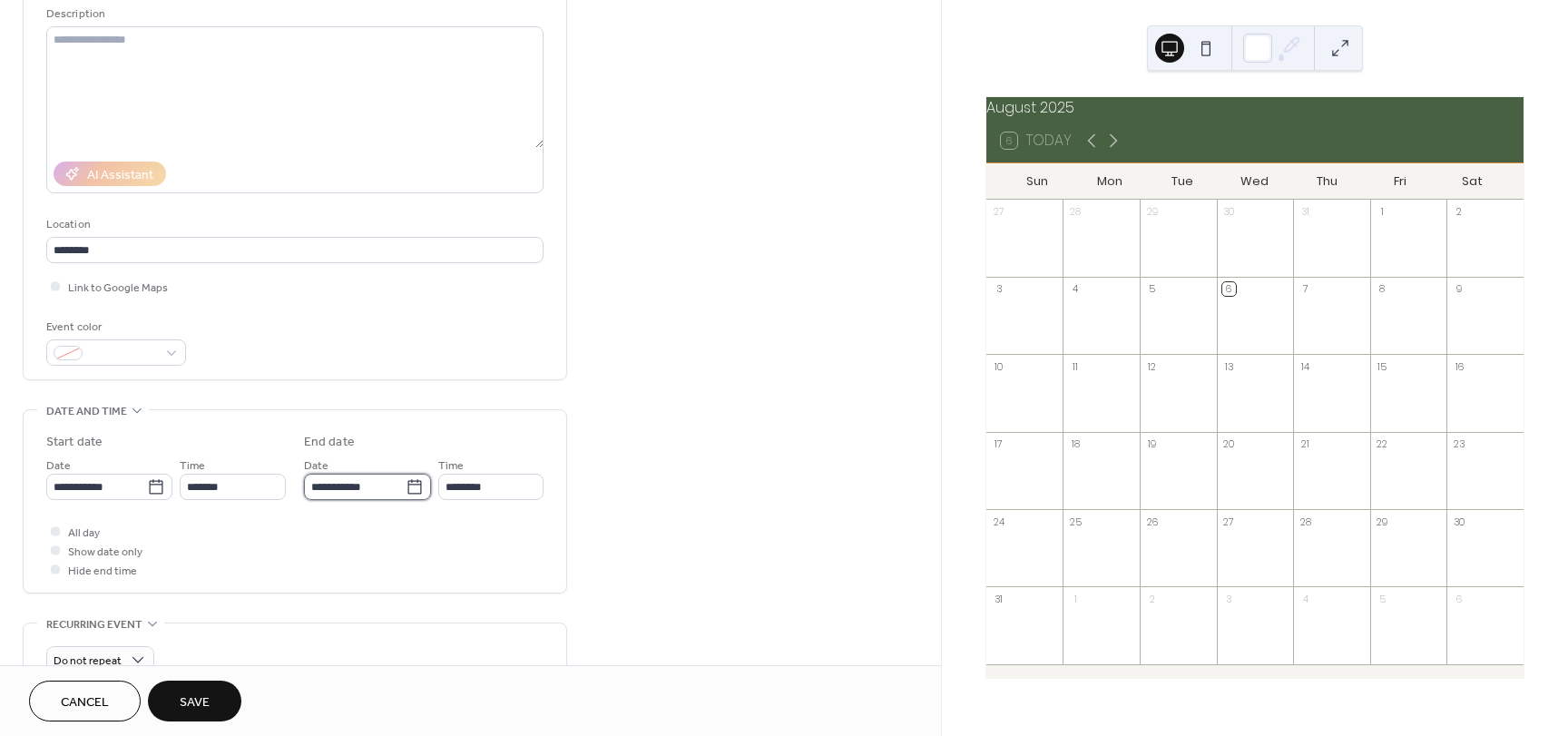 click on "**********" at bounding box center [355, 486] 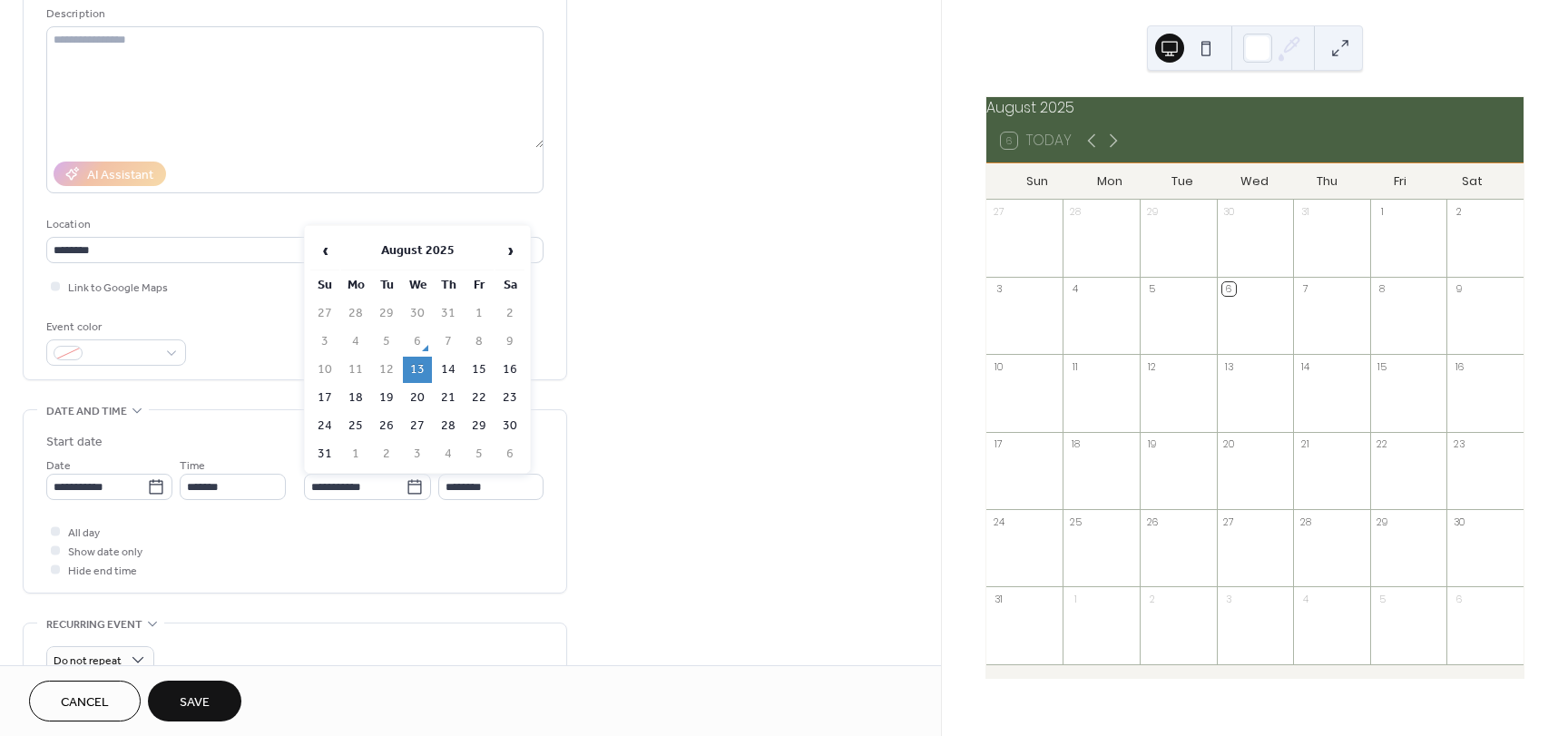 click on "13" at bounding box center [417, 369] 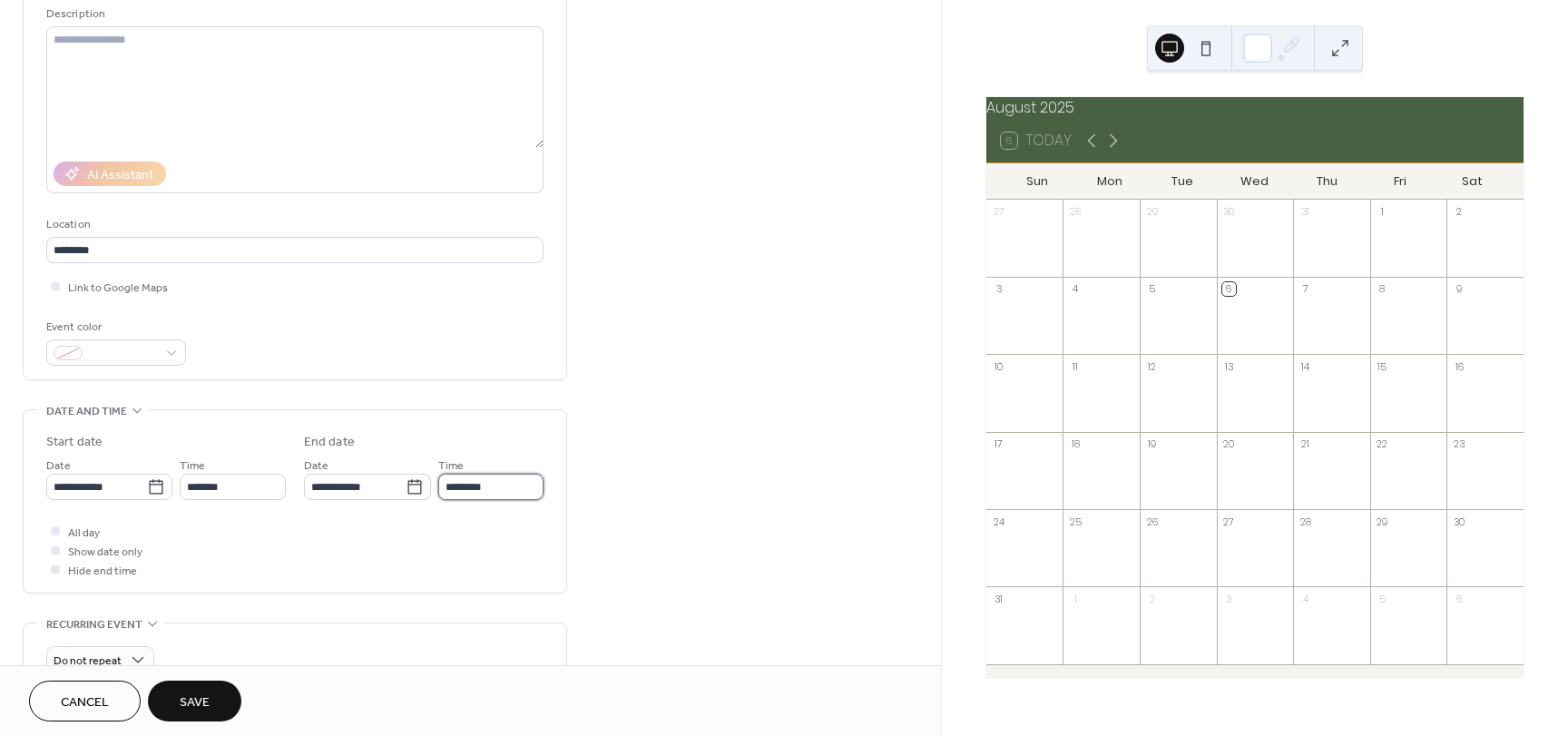 click on "********" at bounding box center [491, 486] 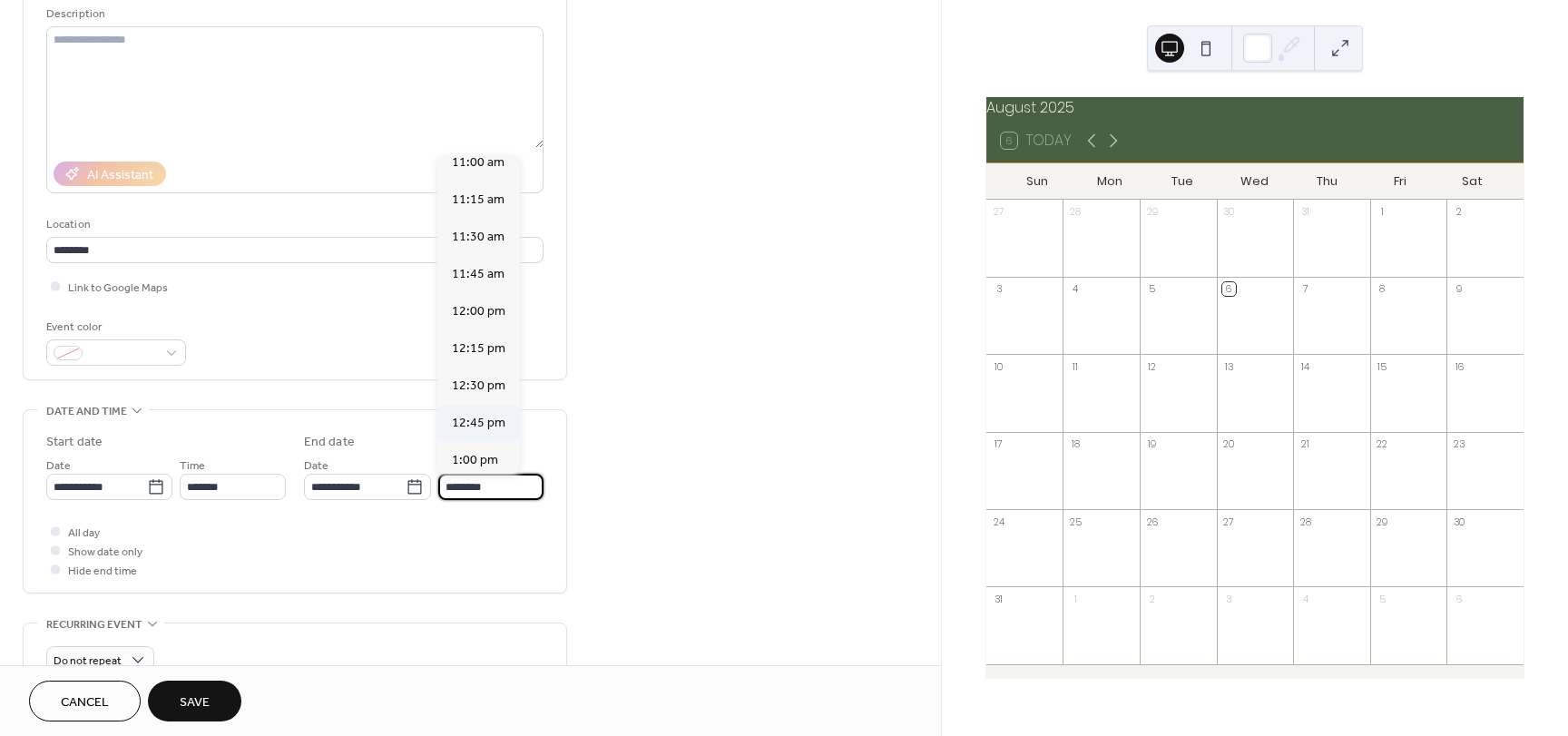 scroll, scrollTop: 363, scrollLeft: 0, axis: vertical 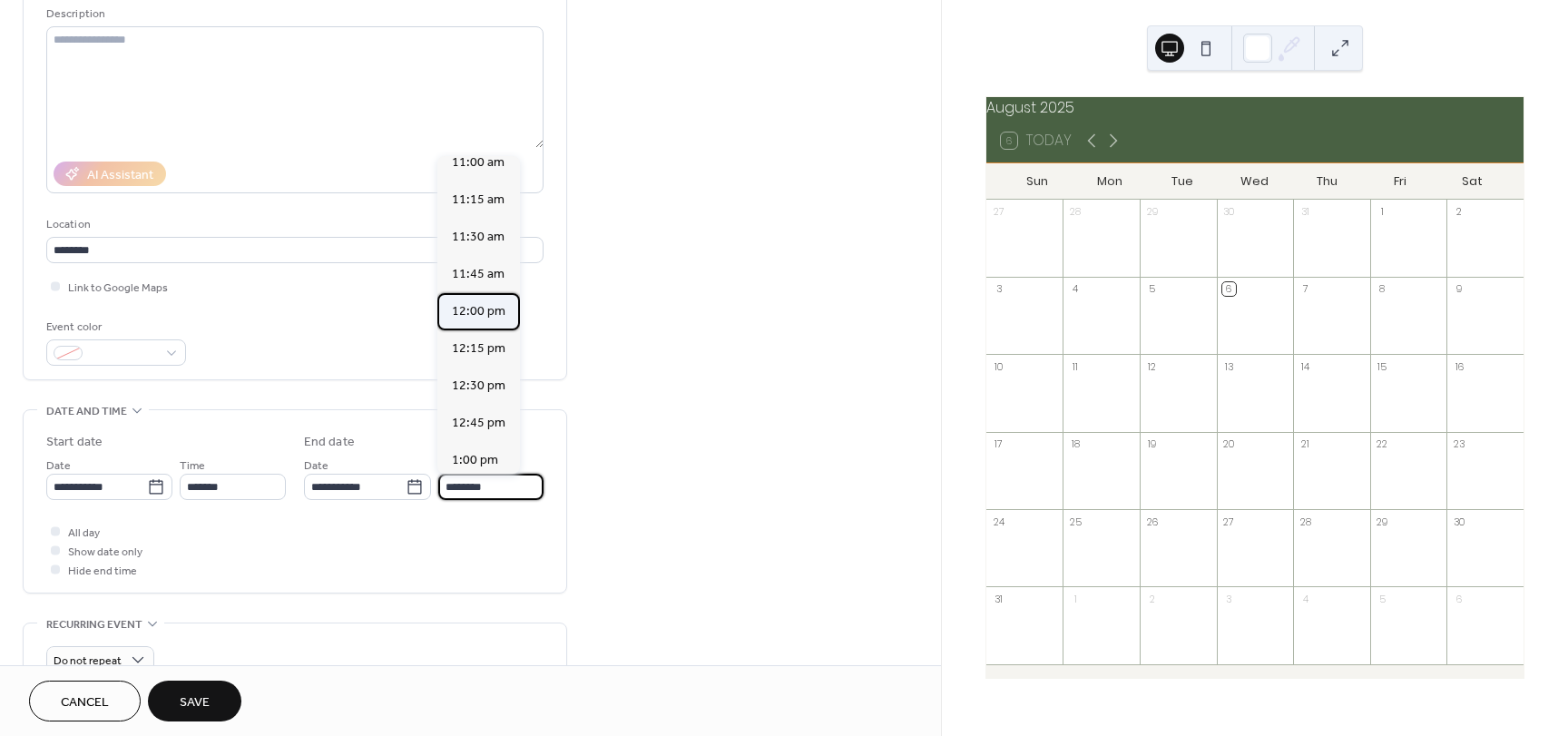 click on "12:00 pm" at bounding box center (478, 311) 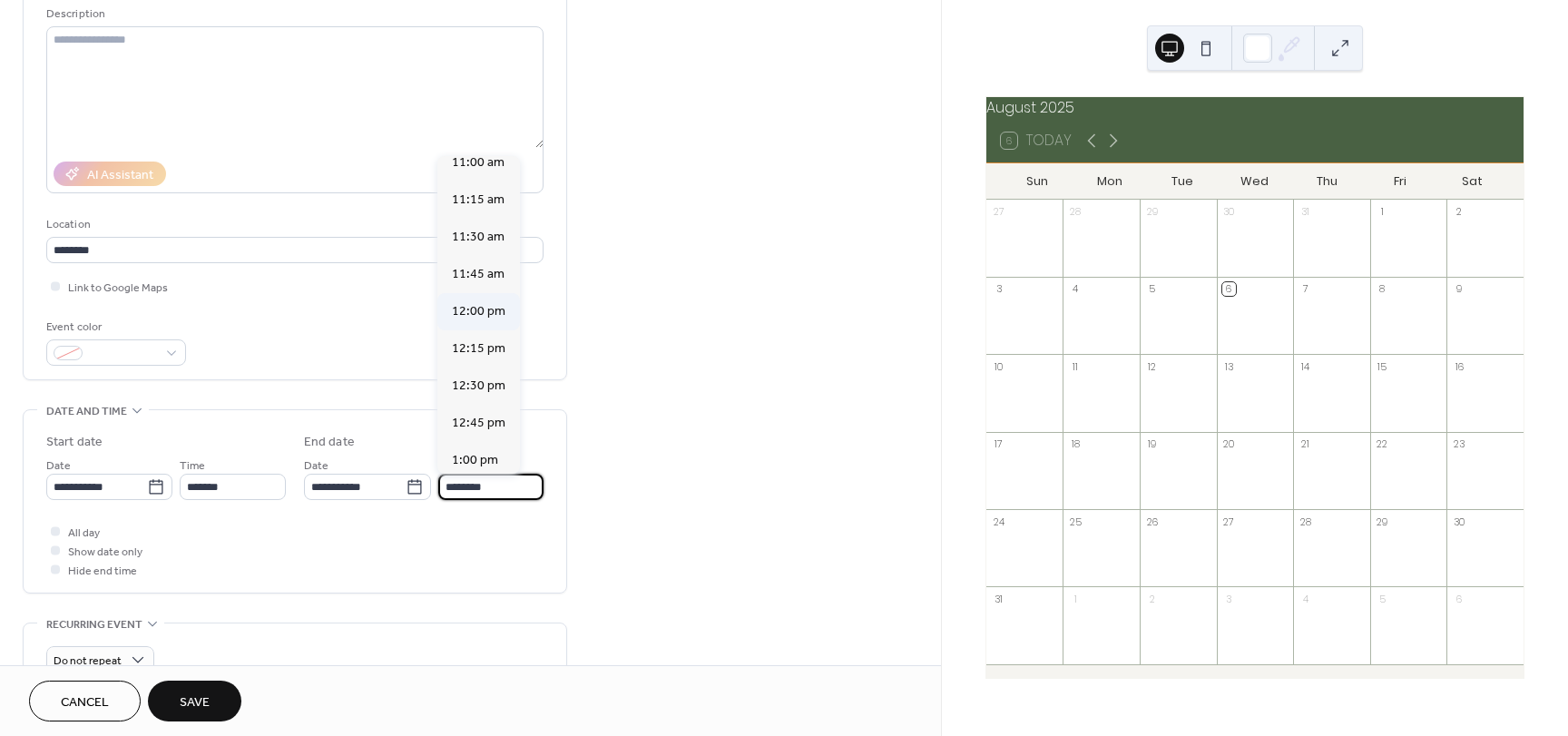 type on "********" 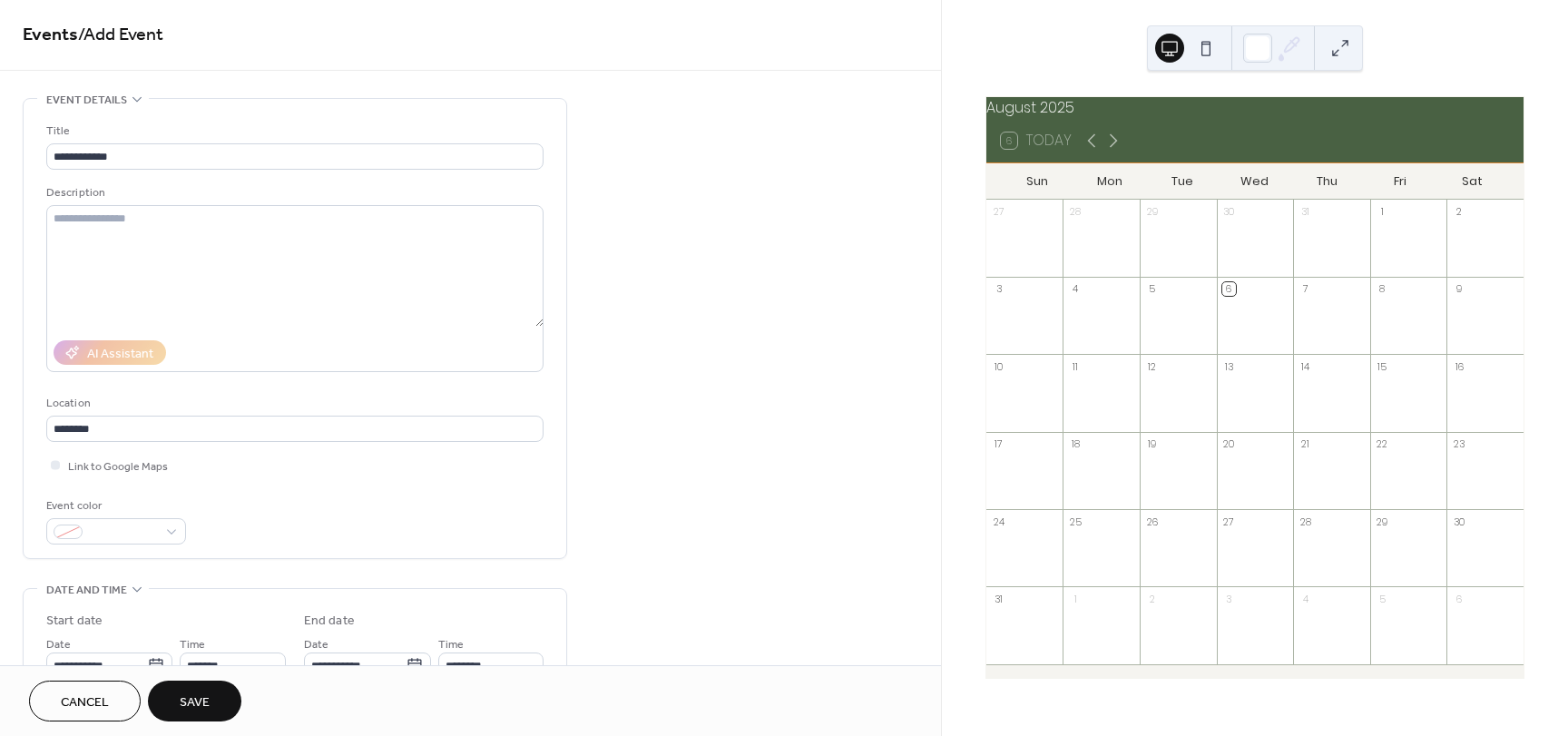scroll, scrollTop: 0, scrollLeft: 0, axis: both 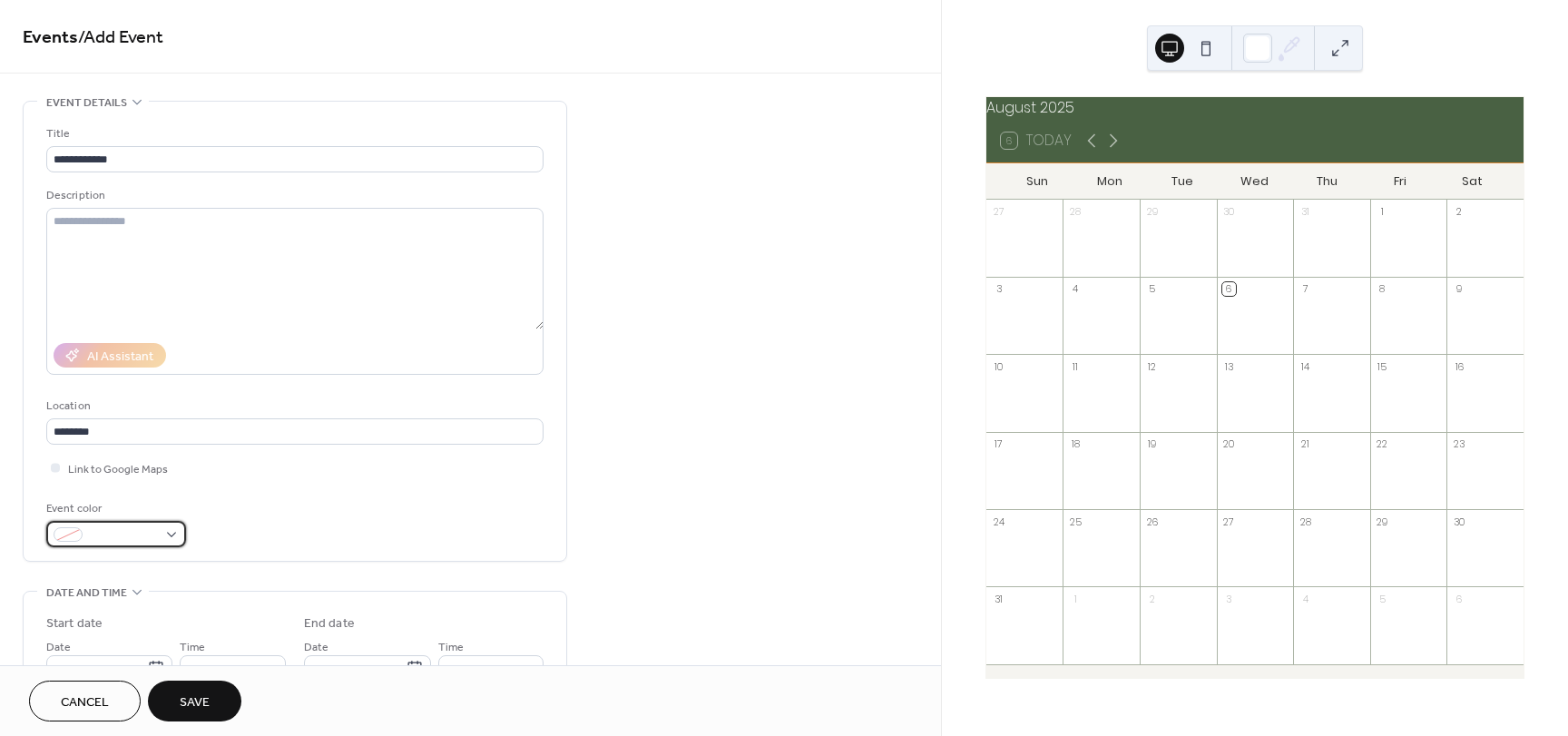click at bounding box center [116, 534] 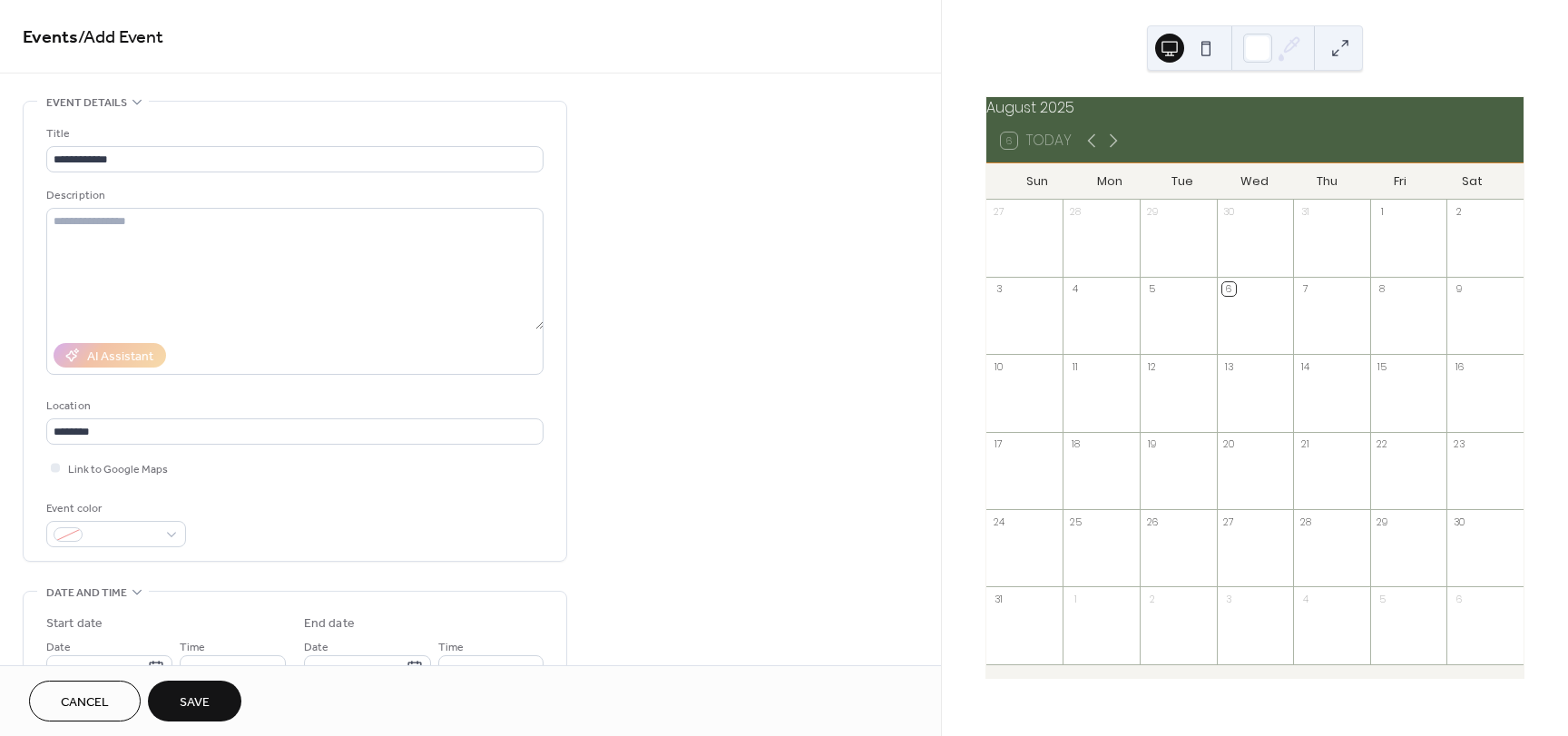 click on "Event color" at bounding box center (295, 523) 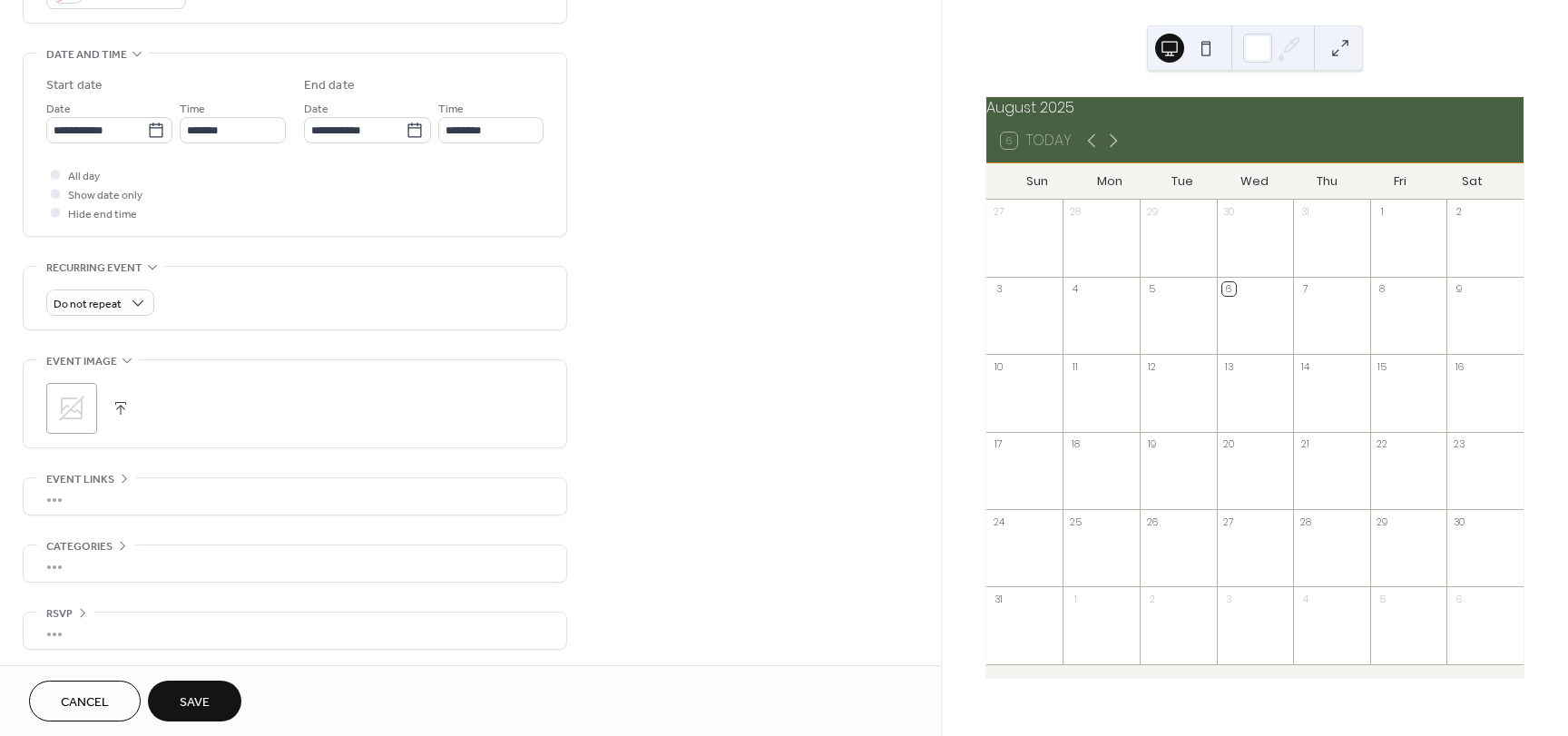scroll, scrollTop: 541, scrollLeft: 0, axis: vertical 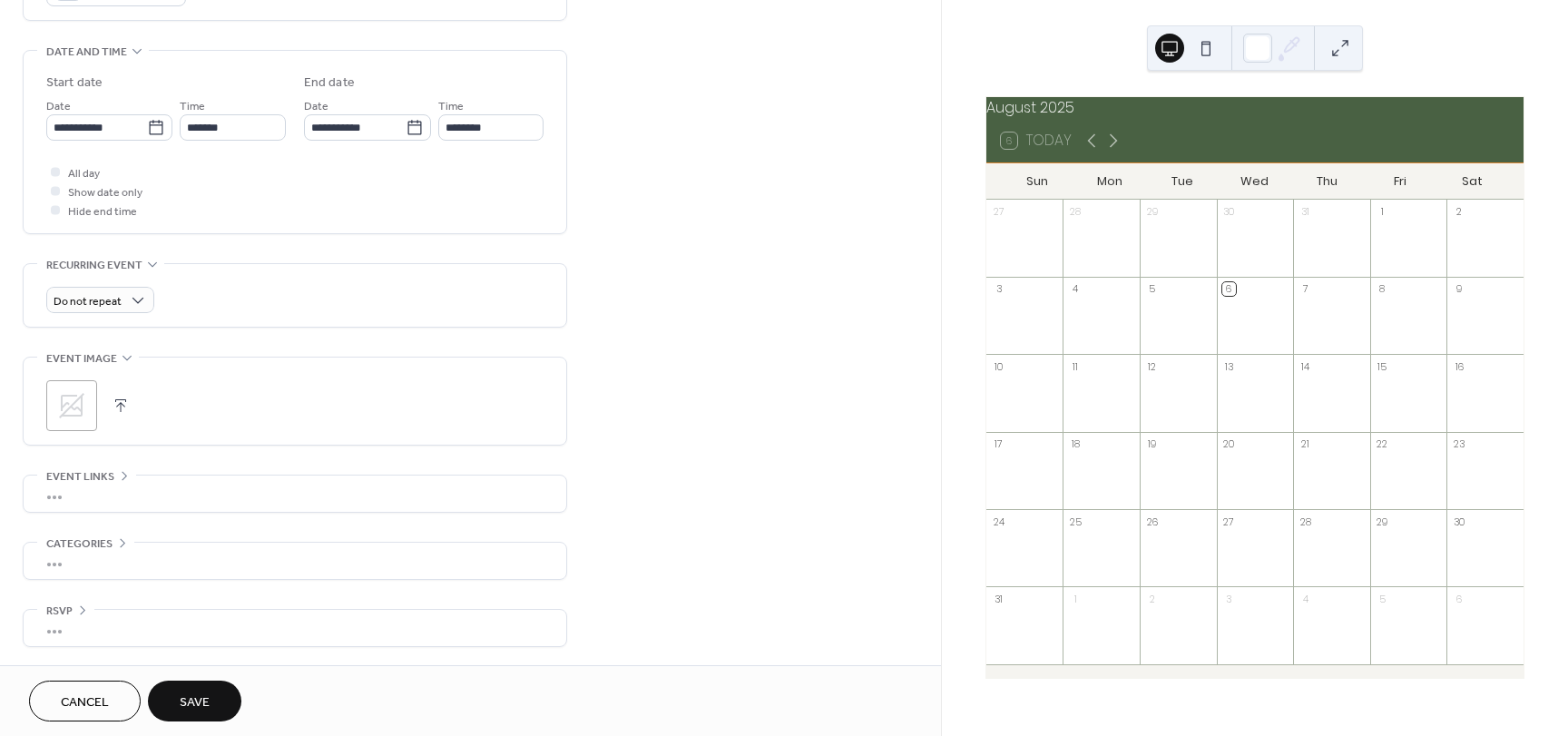 click at bounding box center (121, 406) 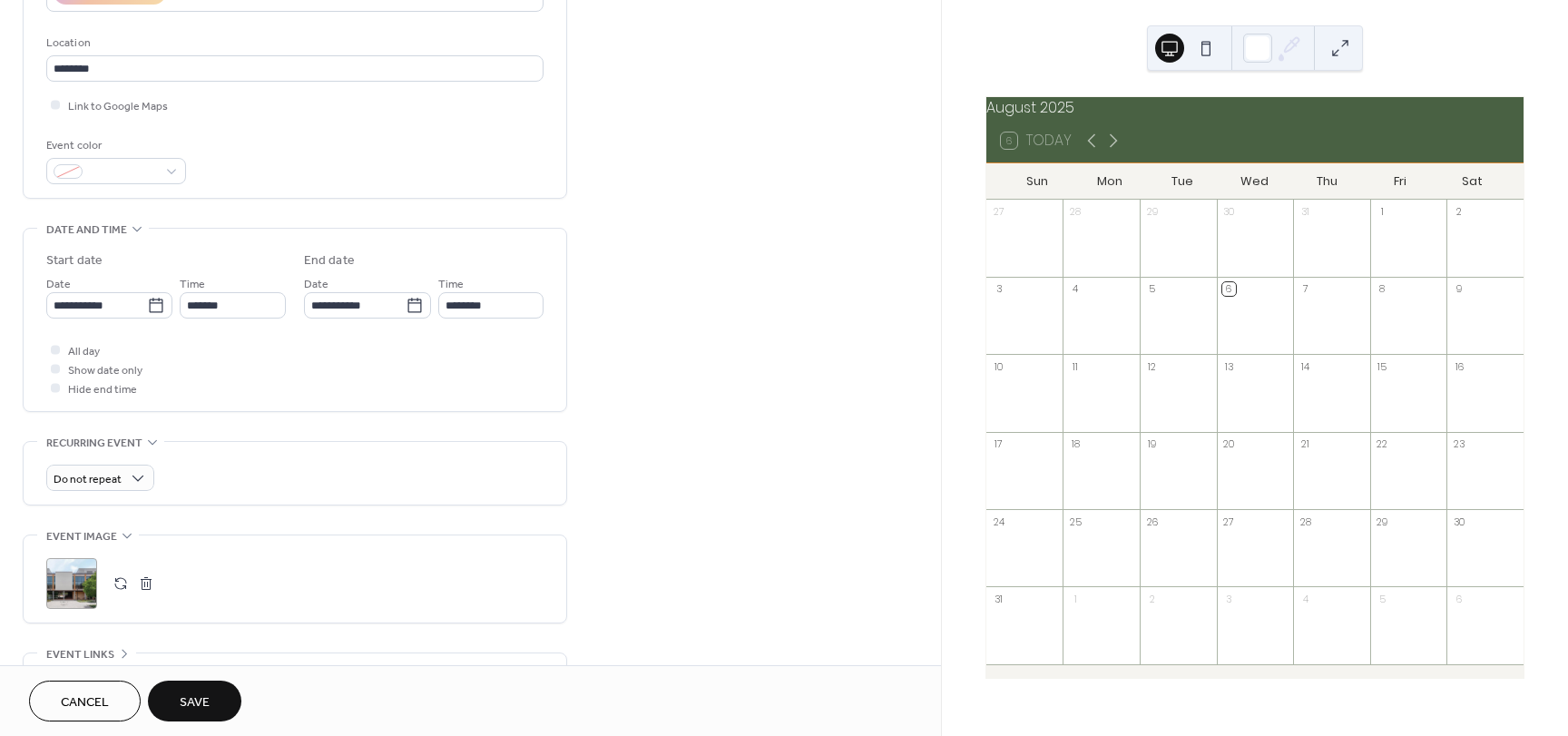 scroll, scrollTop: 541, scrollLeft: 0, axis: vertical 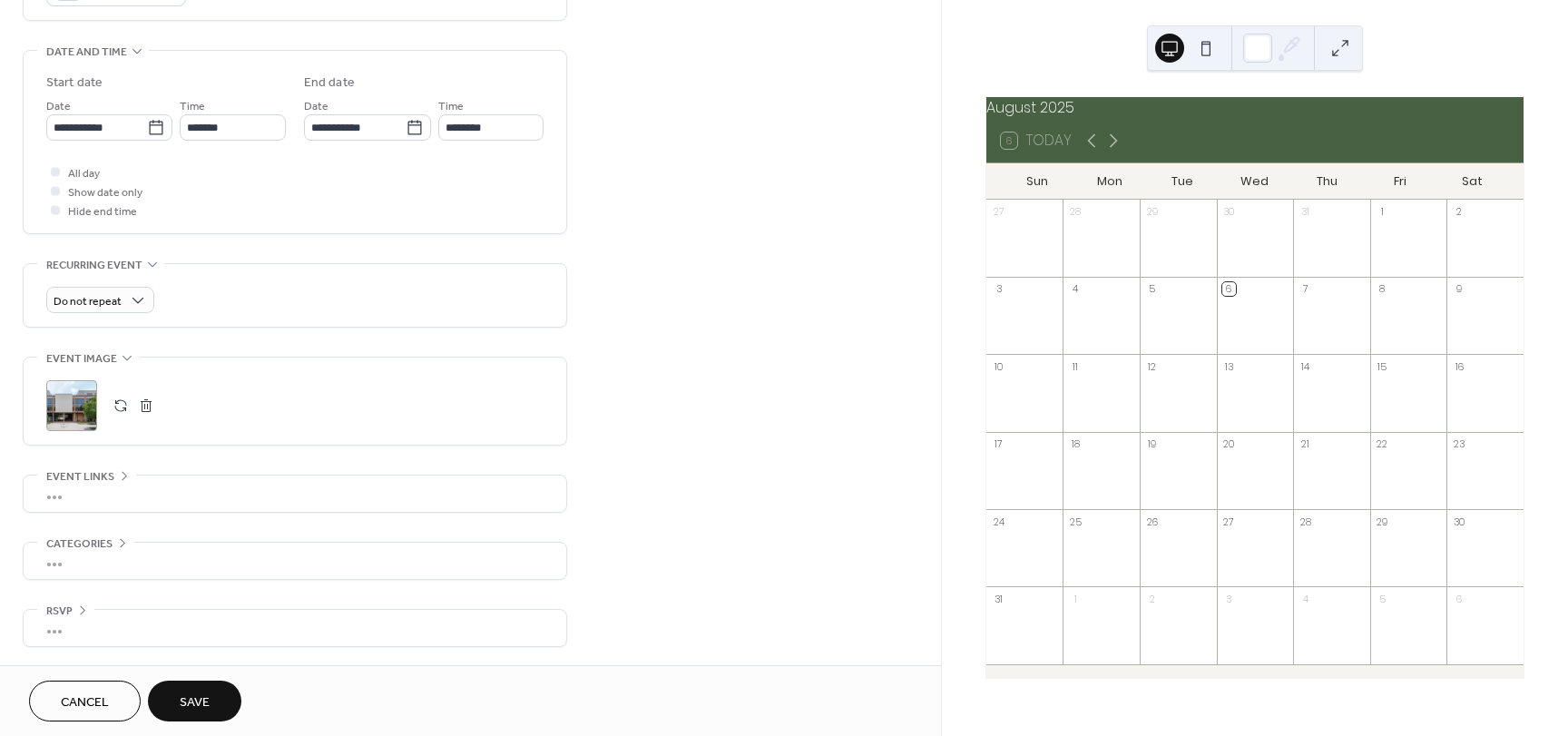 click on "Save" at bounding box center (194, 702) 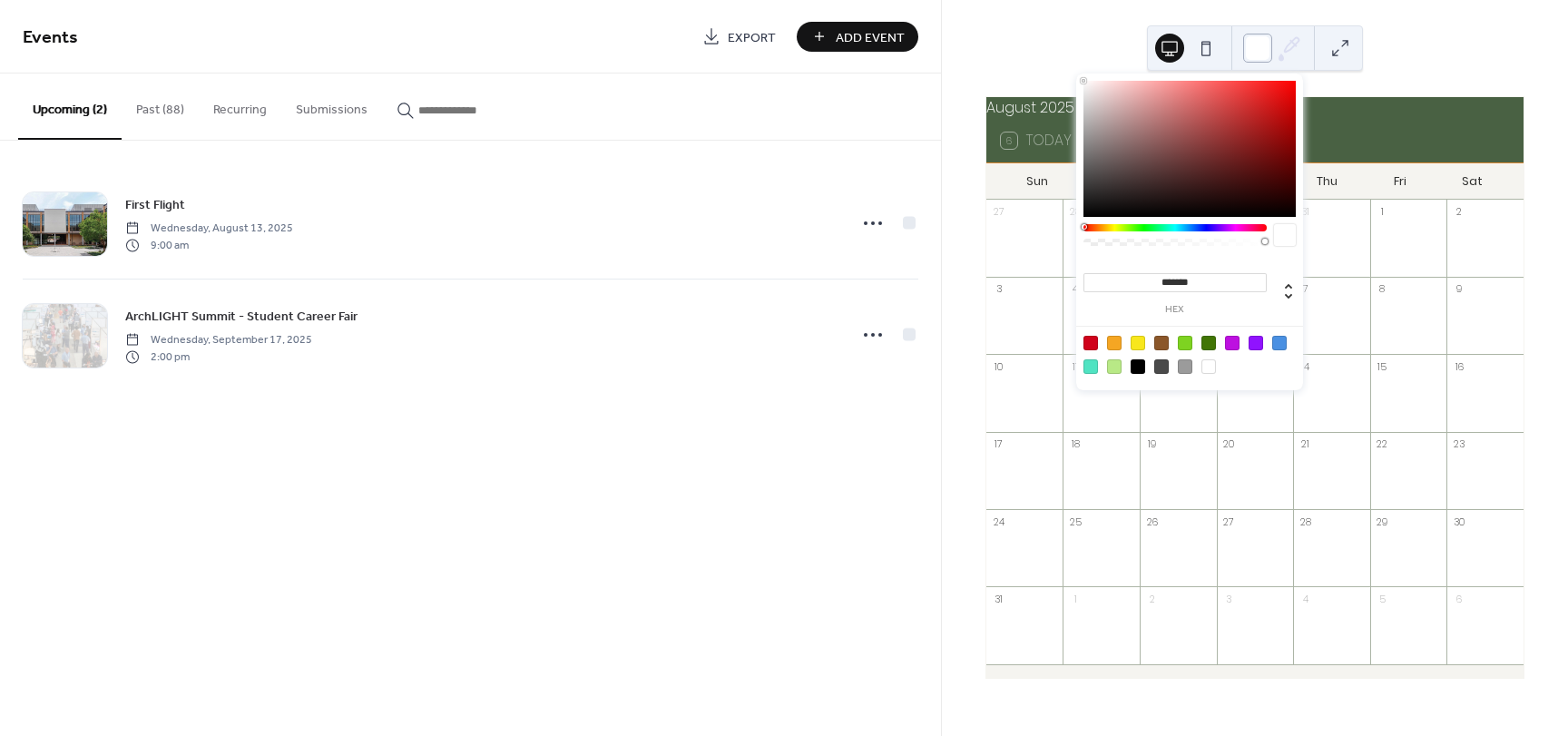click at bounding box center (1258, 48) 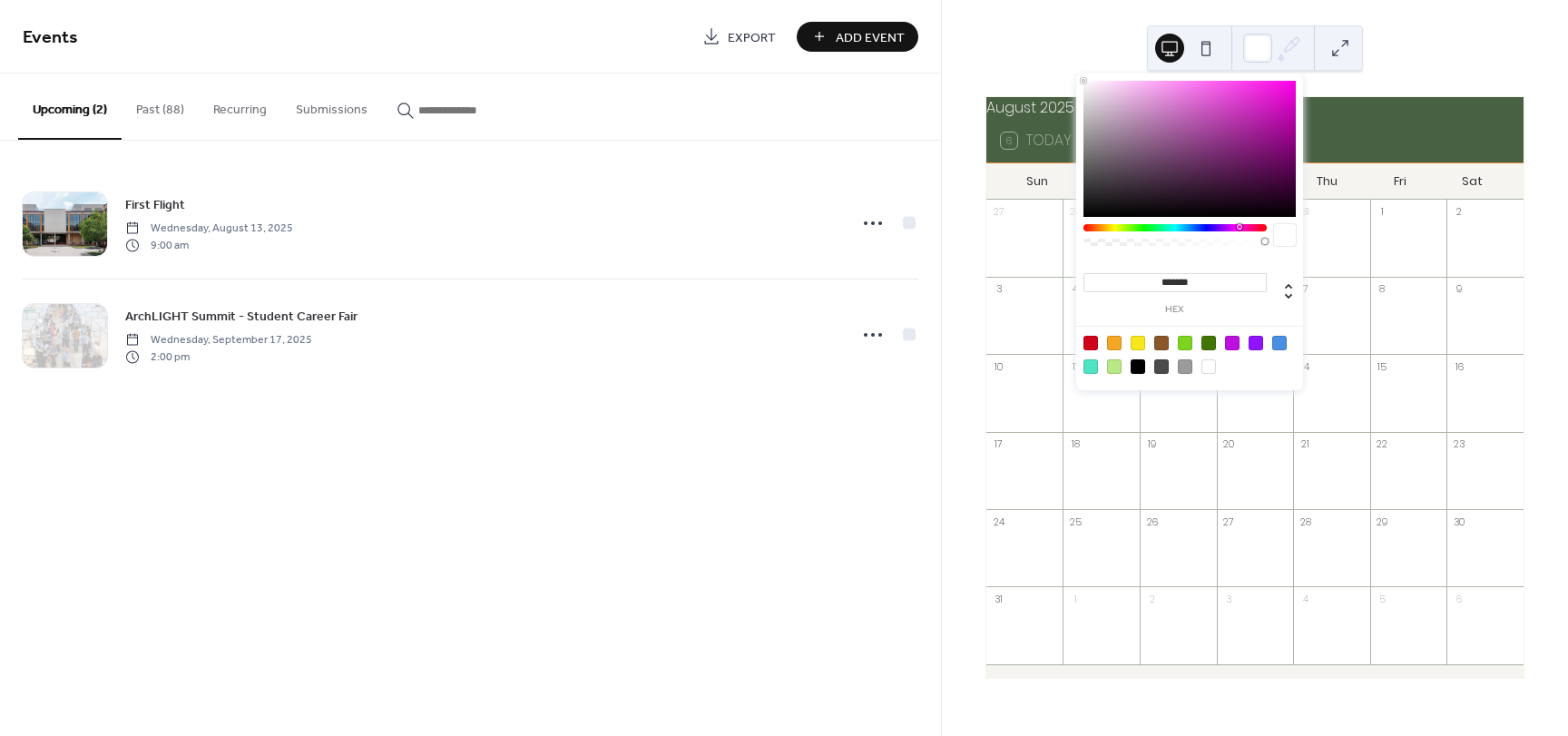 click at bounding box center [1175, 228] 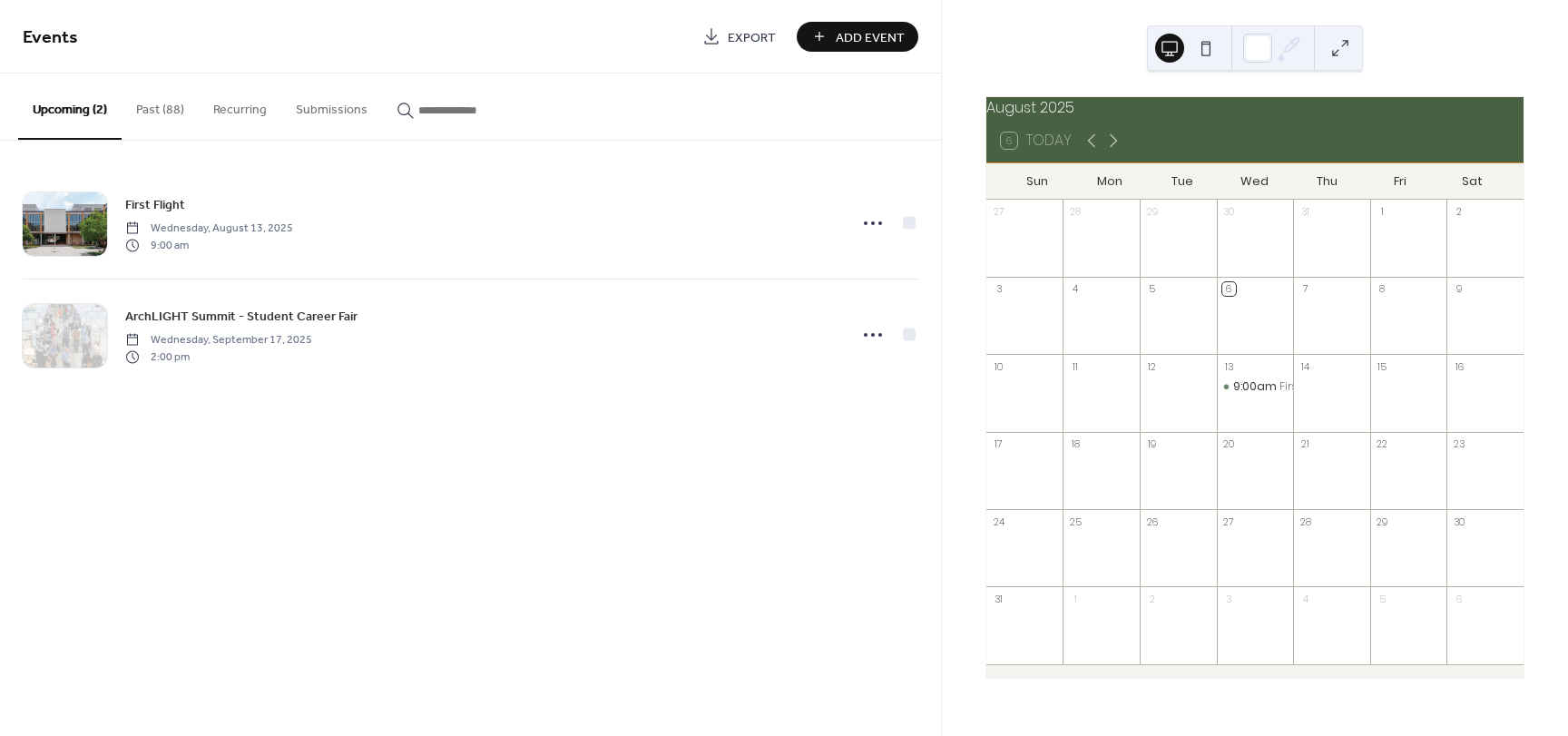 click on "August 2025 6 Today Sun Mon Tue Wed Thu Fri Sat 27 28 29 30 31 1 2 3 4 5 6 7 8 9 10 11 12 13 9:00am First Flight 14 15 16 17 18 19 20 21 22 23 24 25 26 27 28 29 30 31 1 2 3 4 5 6" at bounding box center [1255, 368] 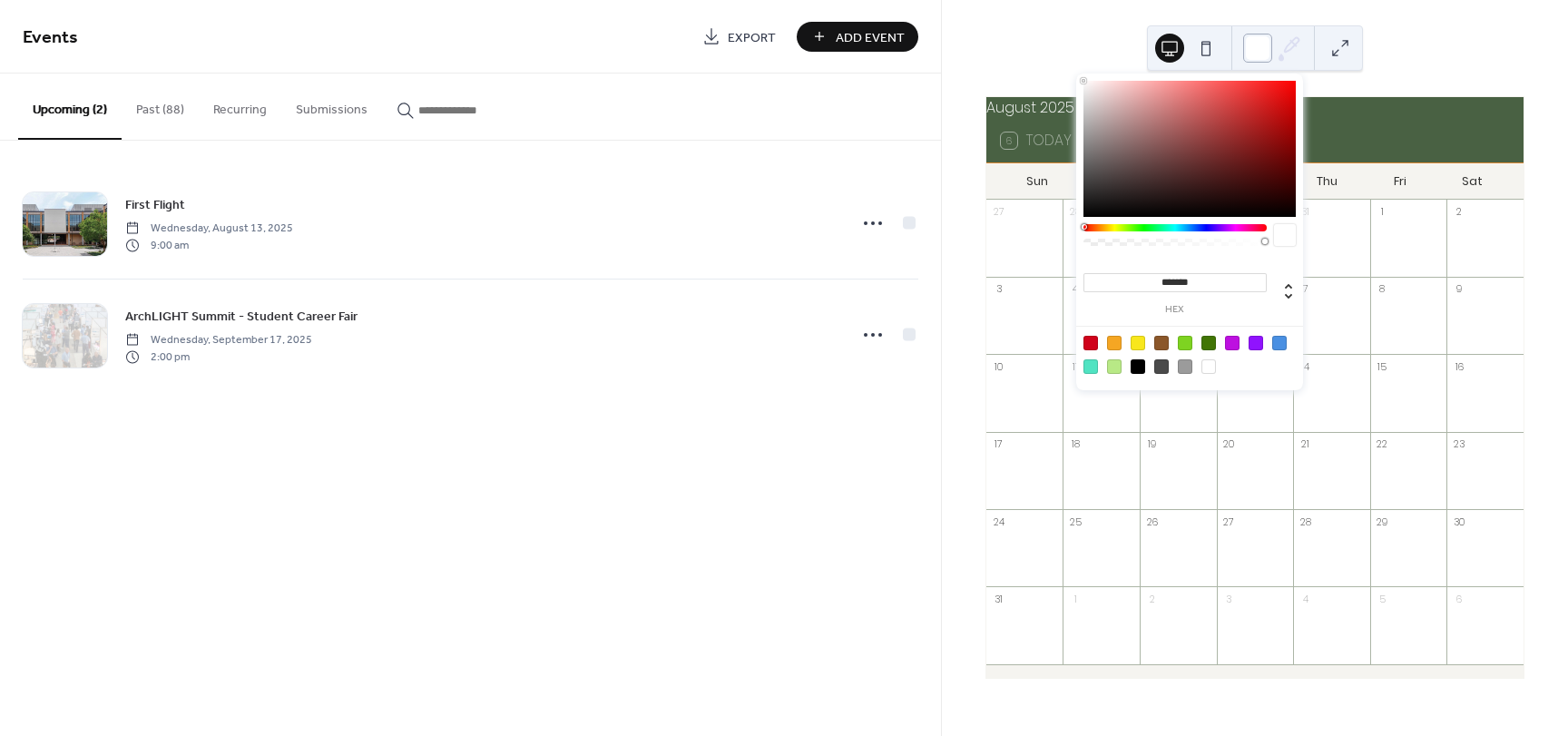 click at bounding box center (1258, 48) 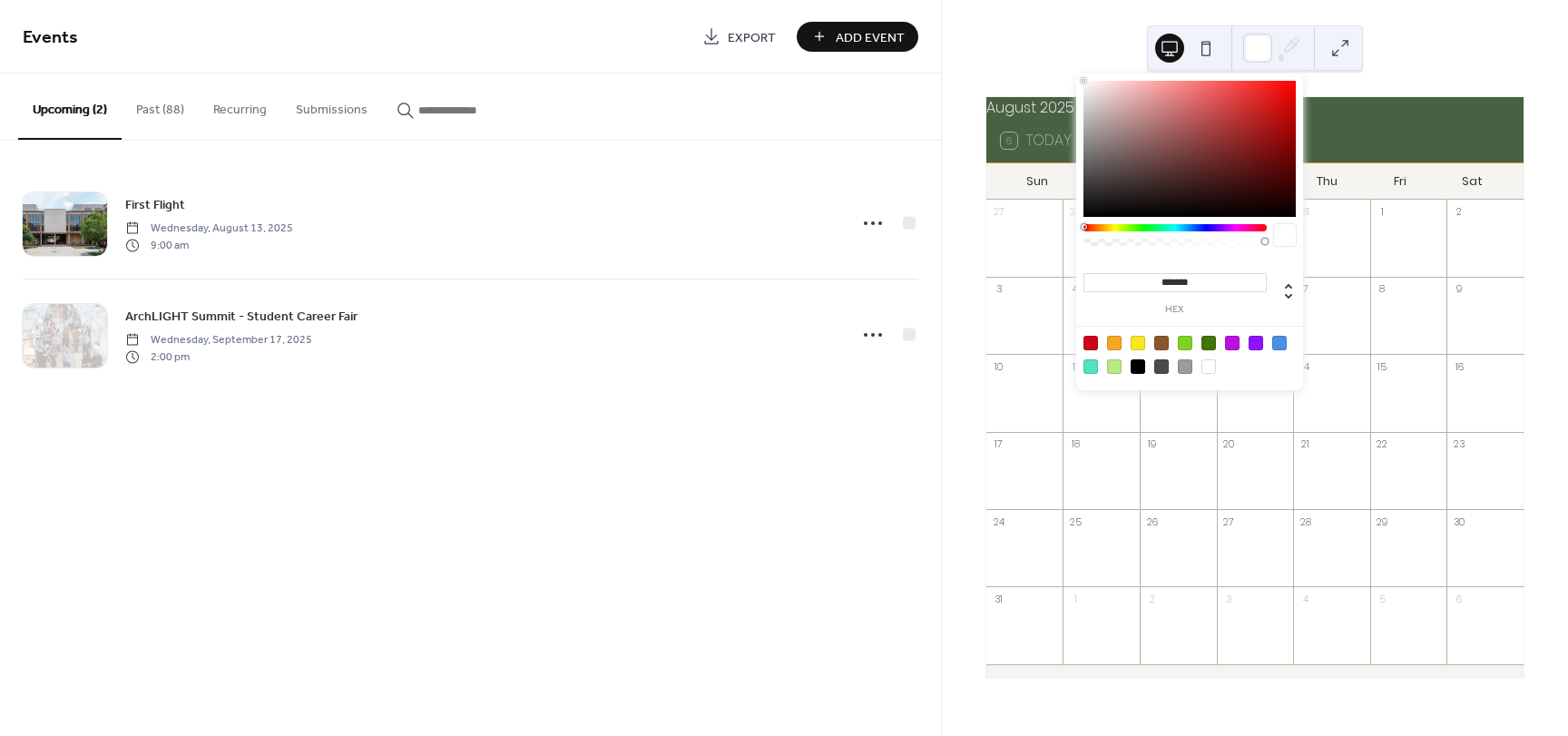 click at bounding box center (1285, 235) 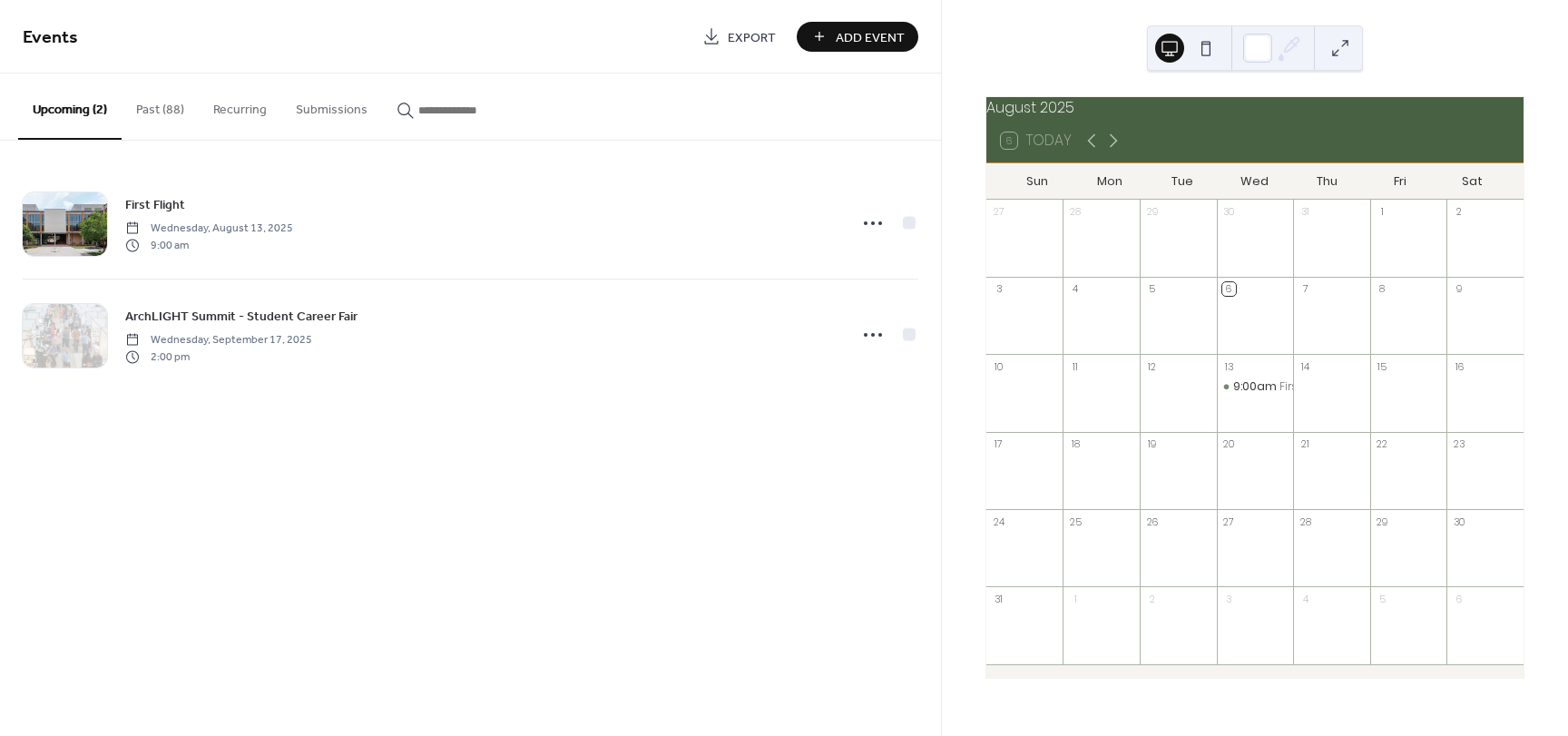 click on "August 2025 6 Today Sun Mon Tue Wed Thu Fri Sat 27 28 29 30 31 1 2 3 4 5 6 7 8 9 10 11 12 13 9:00am First Flight 14 15 16 17 18 19 20 21 22 23 24 25 26 27 28 29 30 31 1 2 3 4 5 6" at bounding box center (1255, 368) 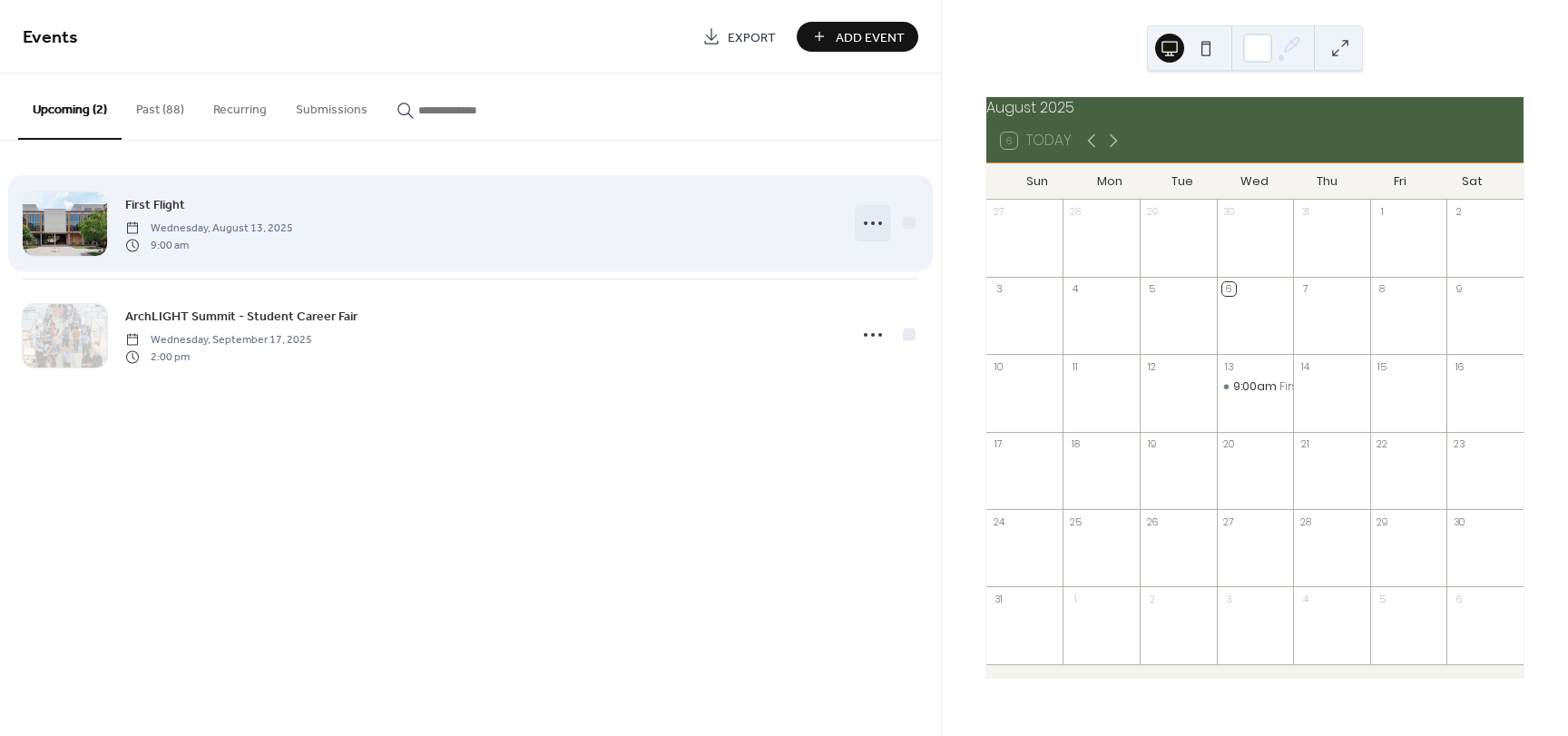 click 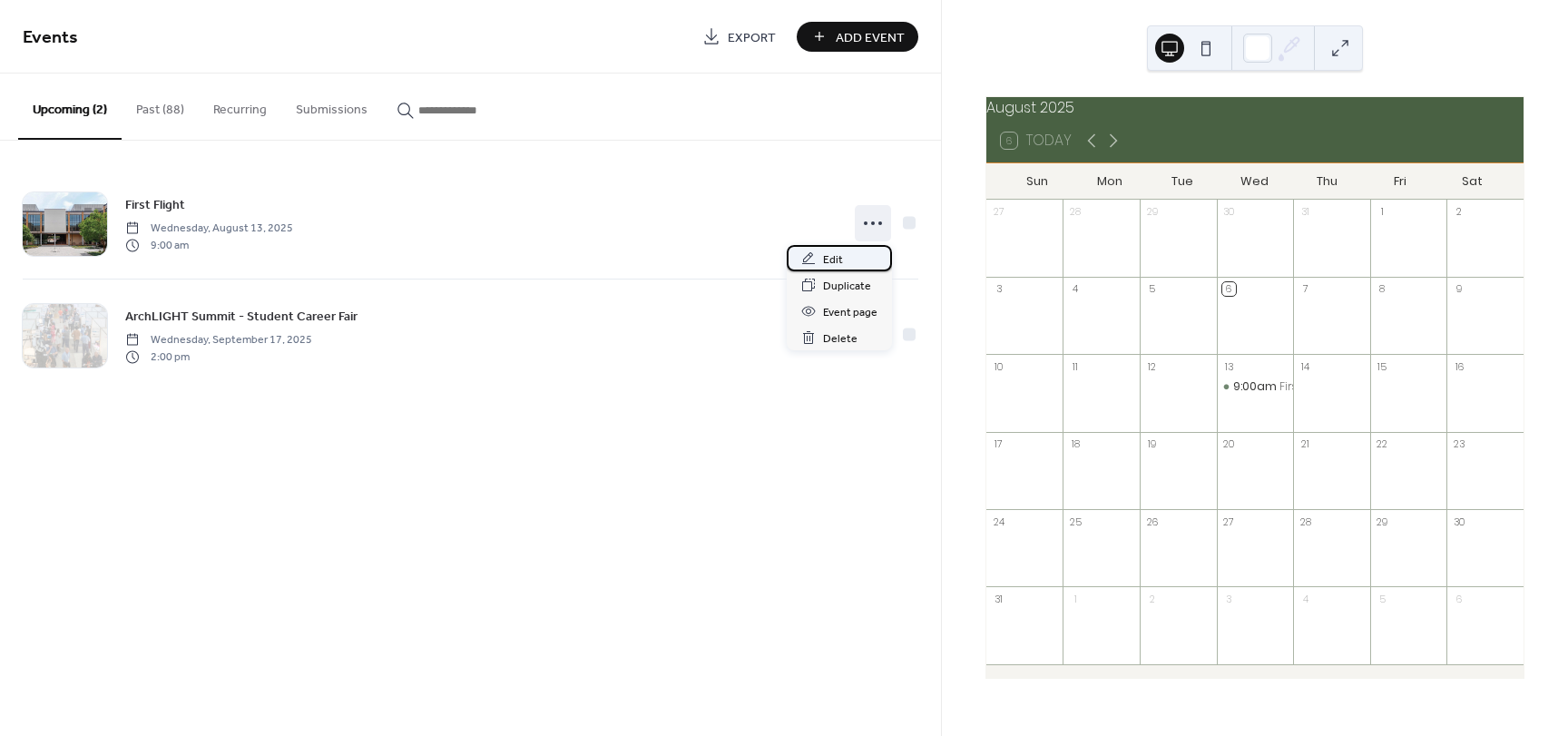 click on "Edit" at bounding box center (833, 260) 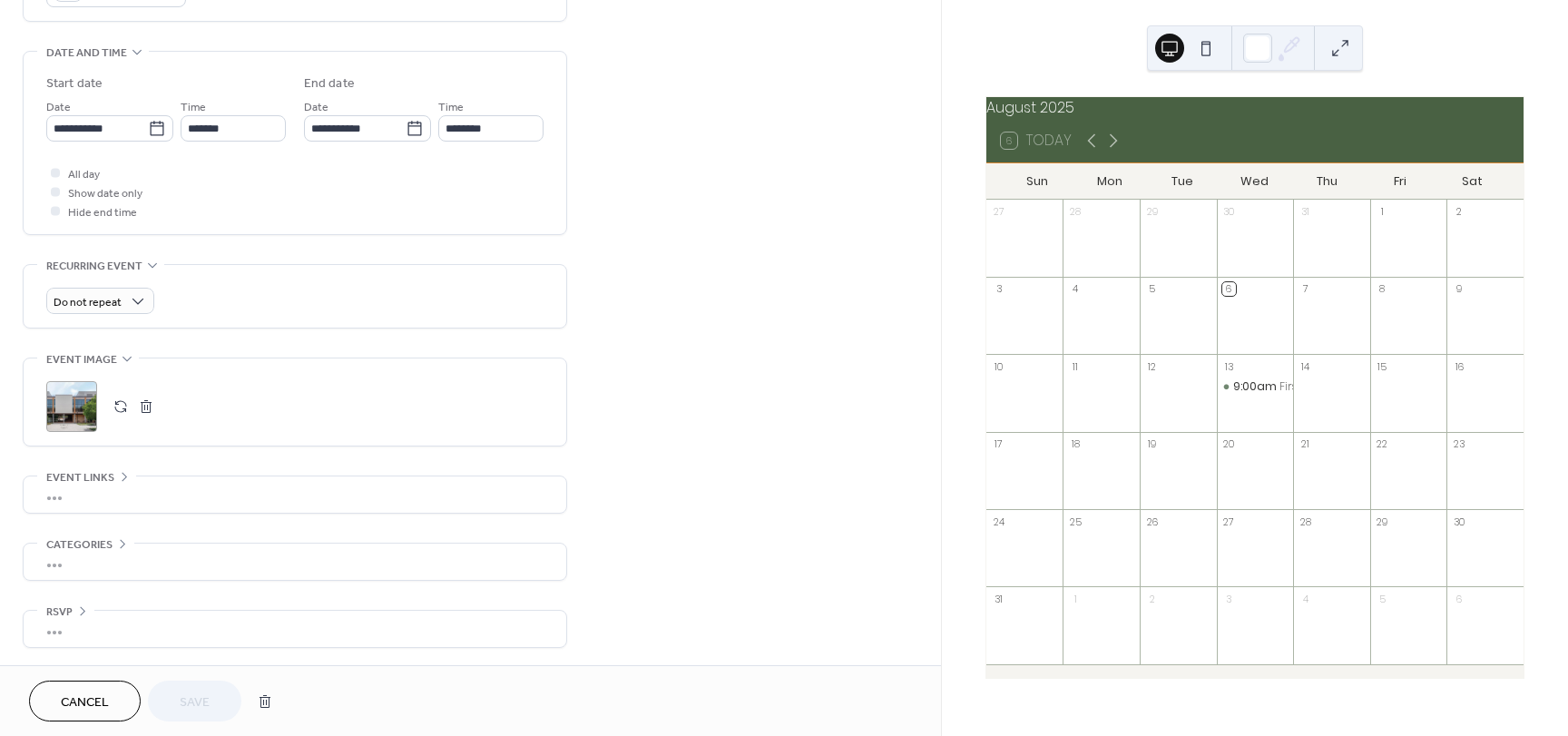 scroll, scrollTop: 541, scrollLeft: 0, axis: vertical 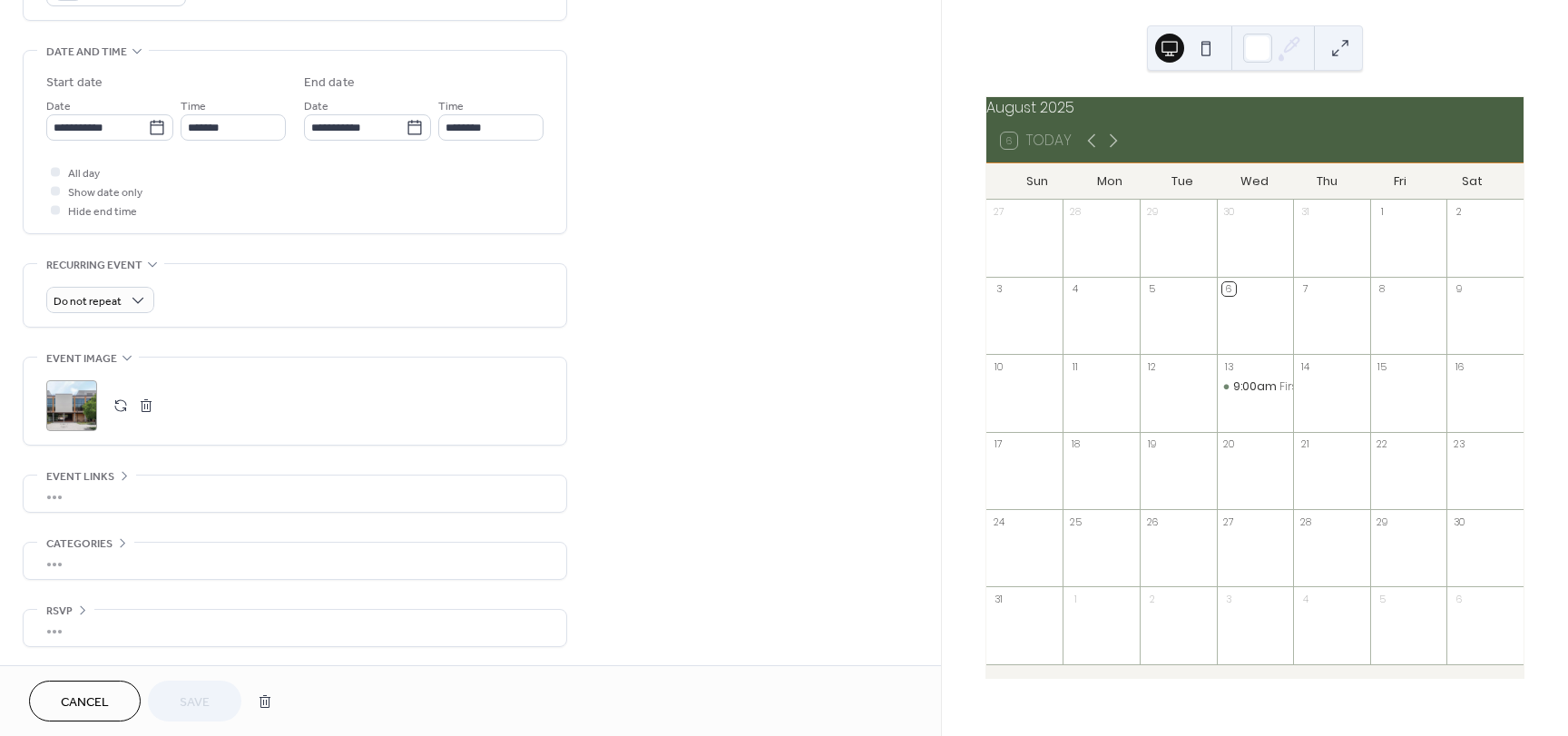 click on ";" at bounding box center [72, 406] 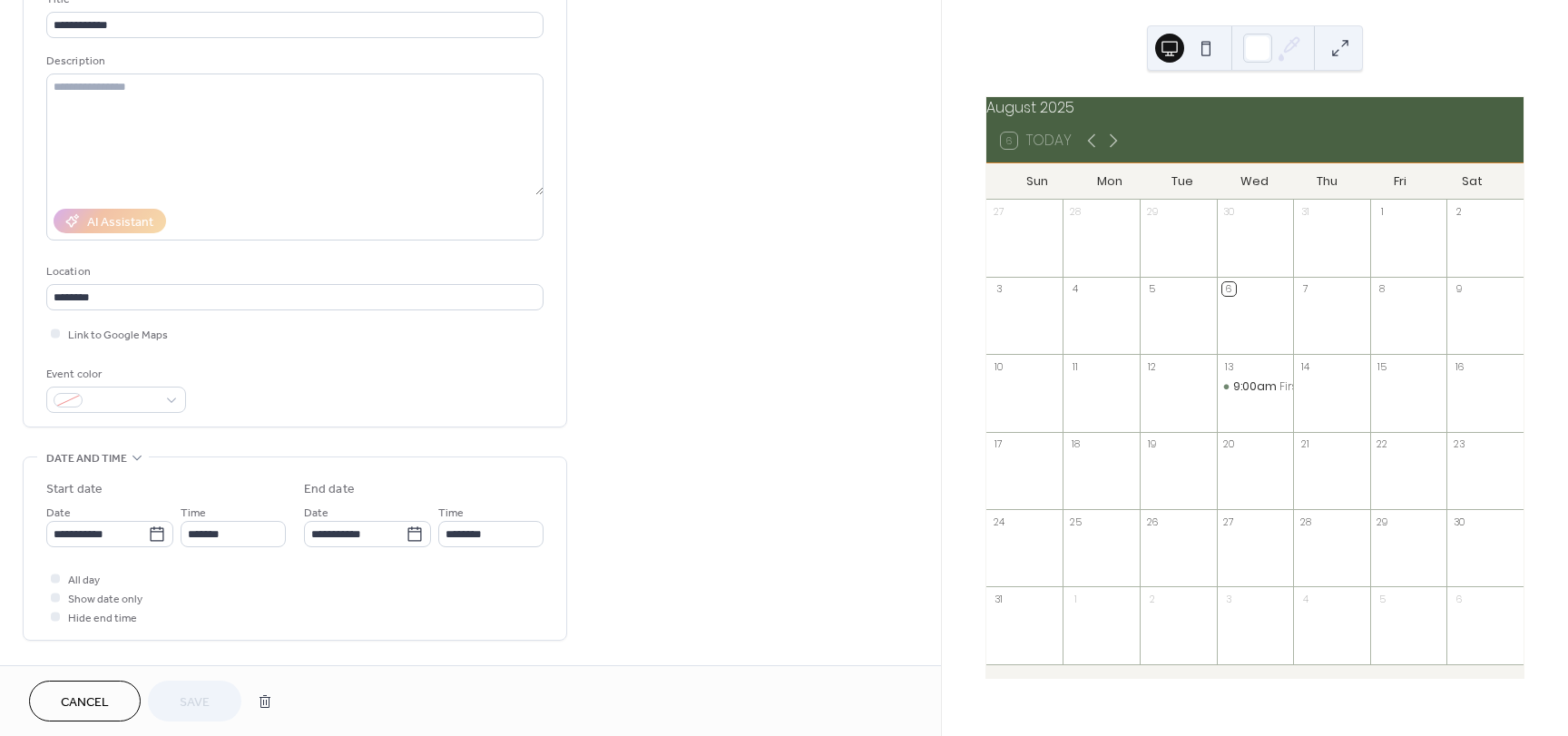 scroll, scrollTop: 87, scrollLeft: 0, axis: vertical 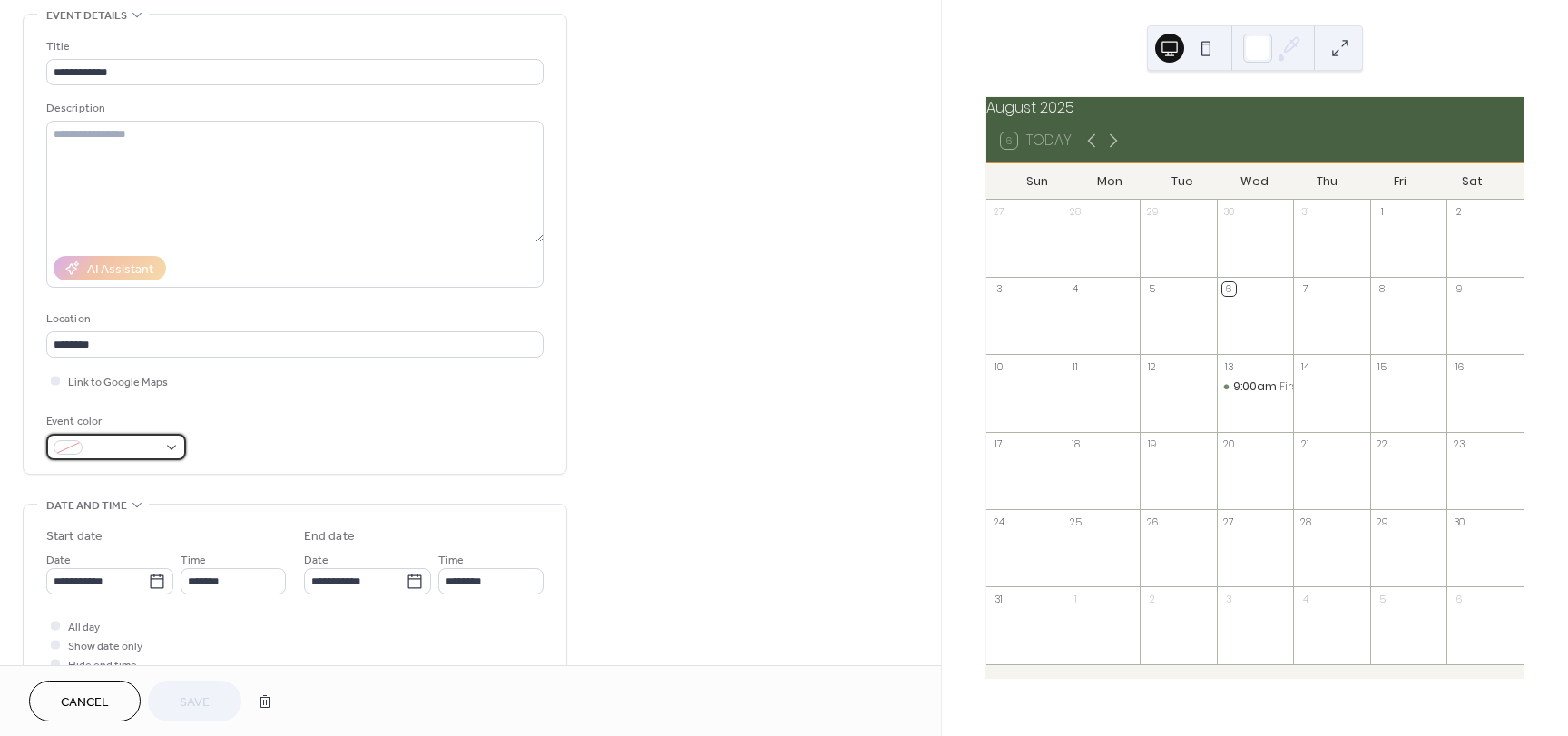 click at bounding box center [123, 448] 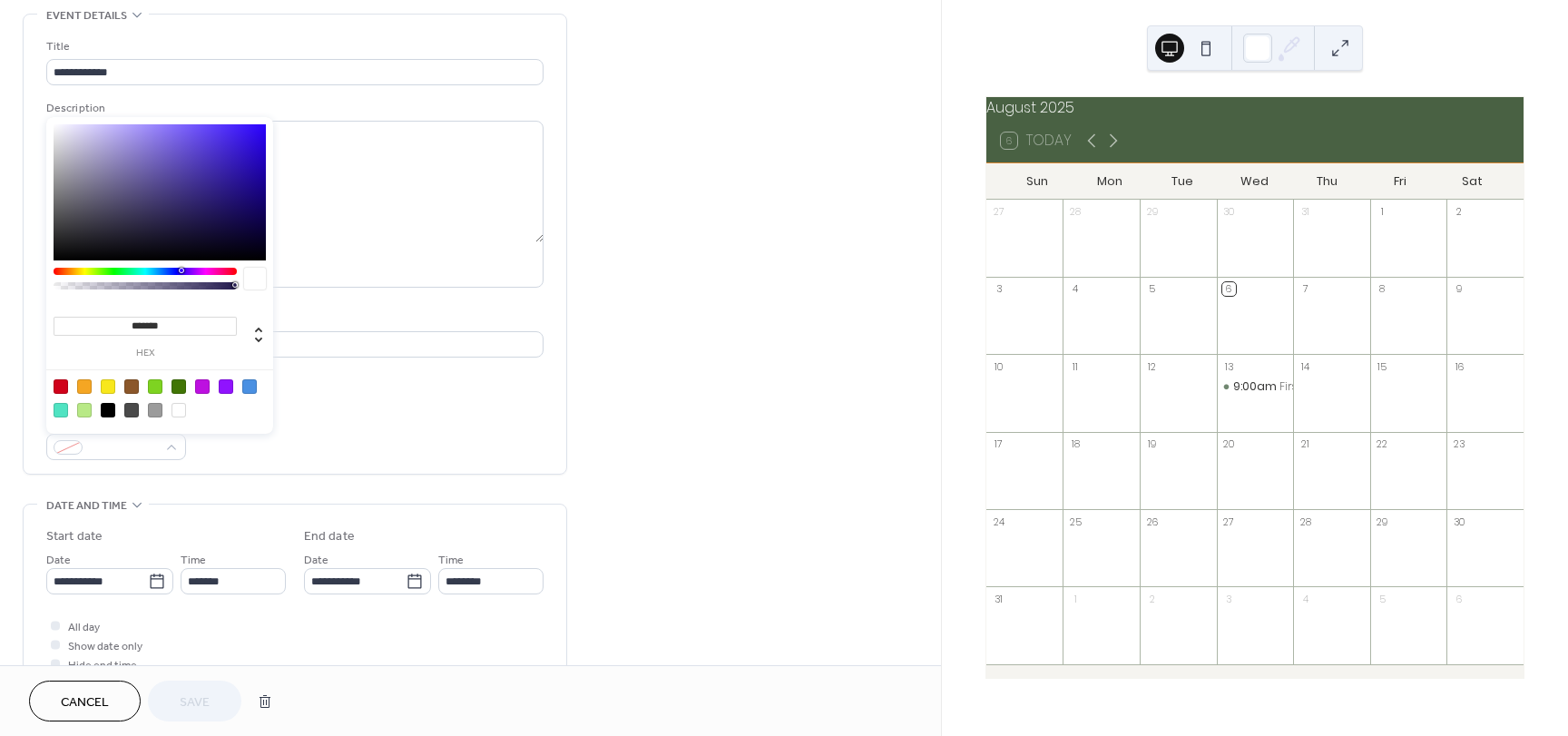 click at bounding box center [155, 387] 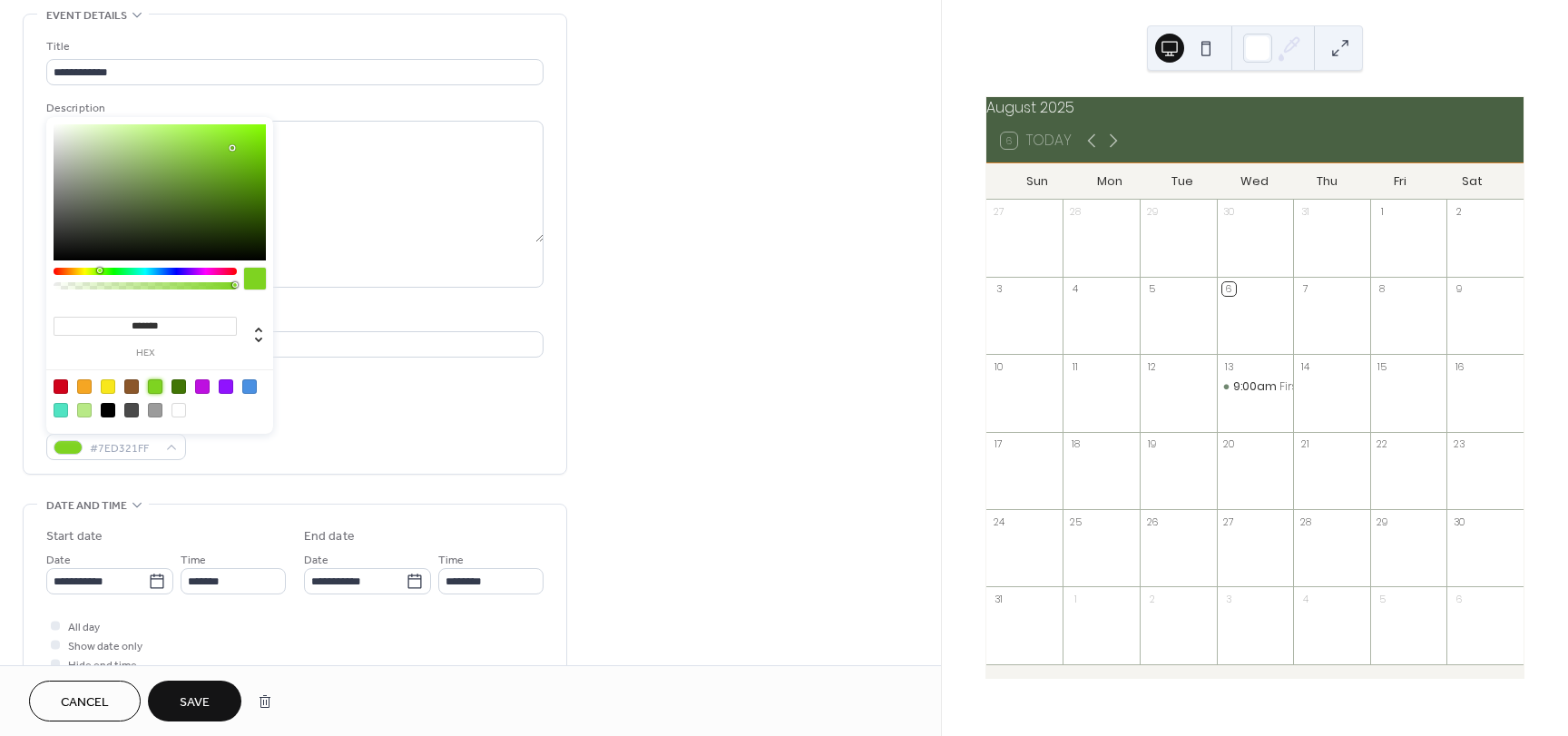 click on "Save" at bounding box center (194, 702) 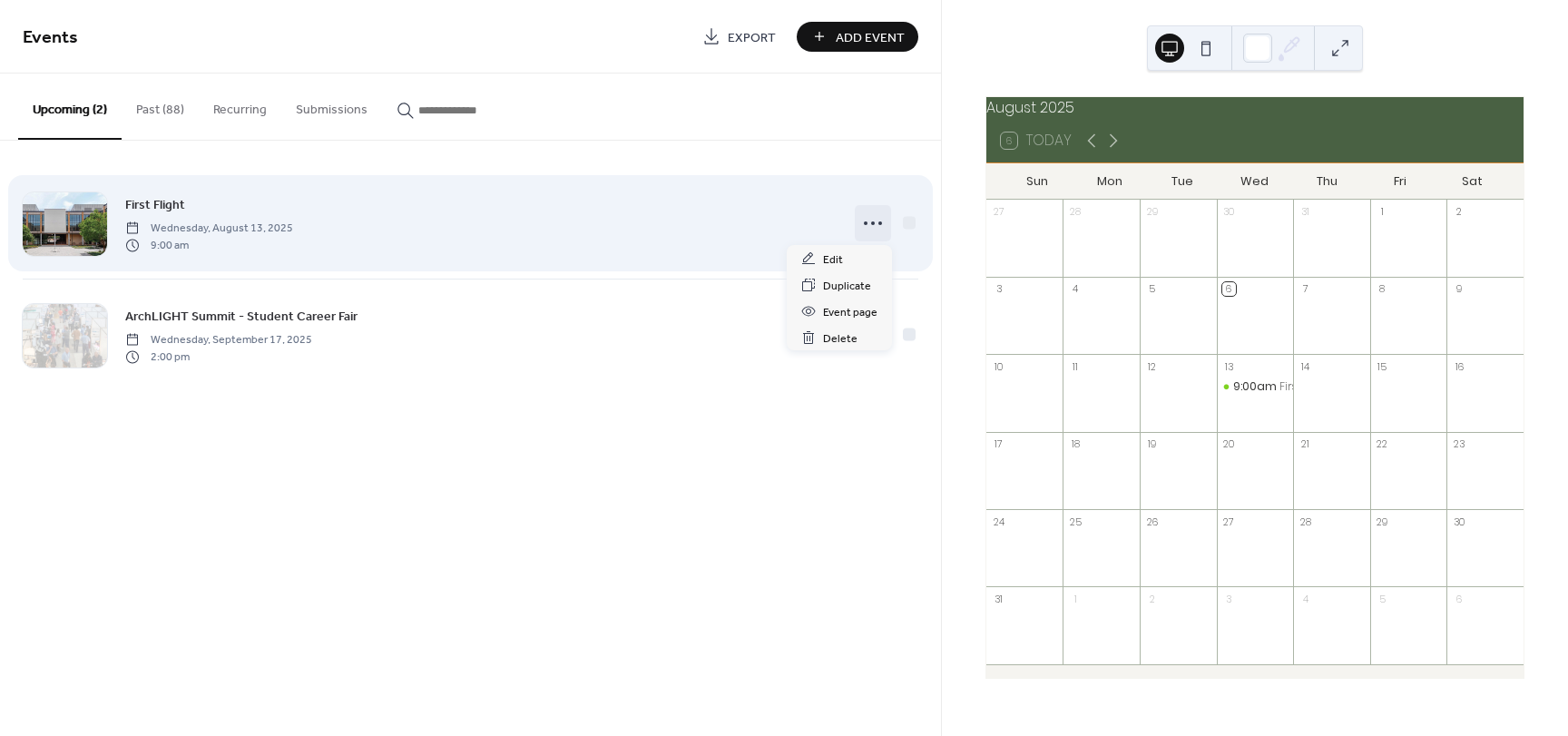 click 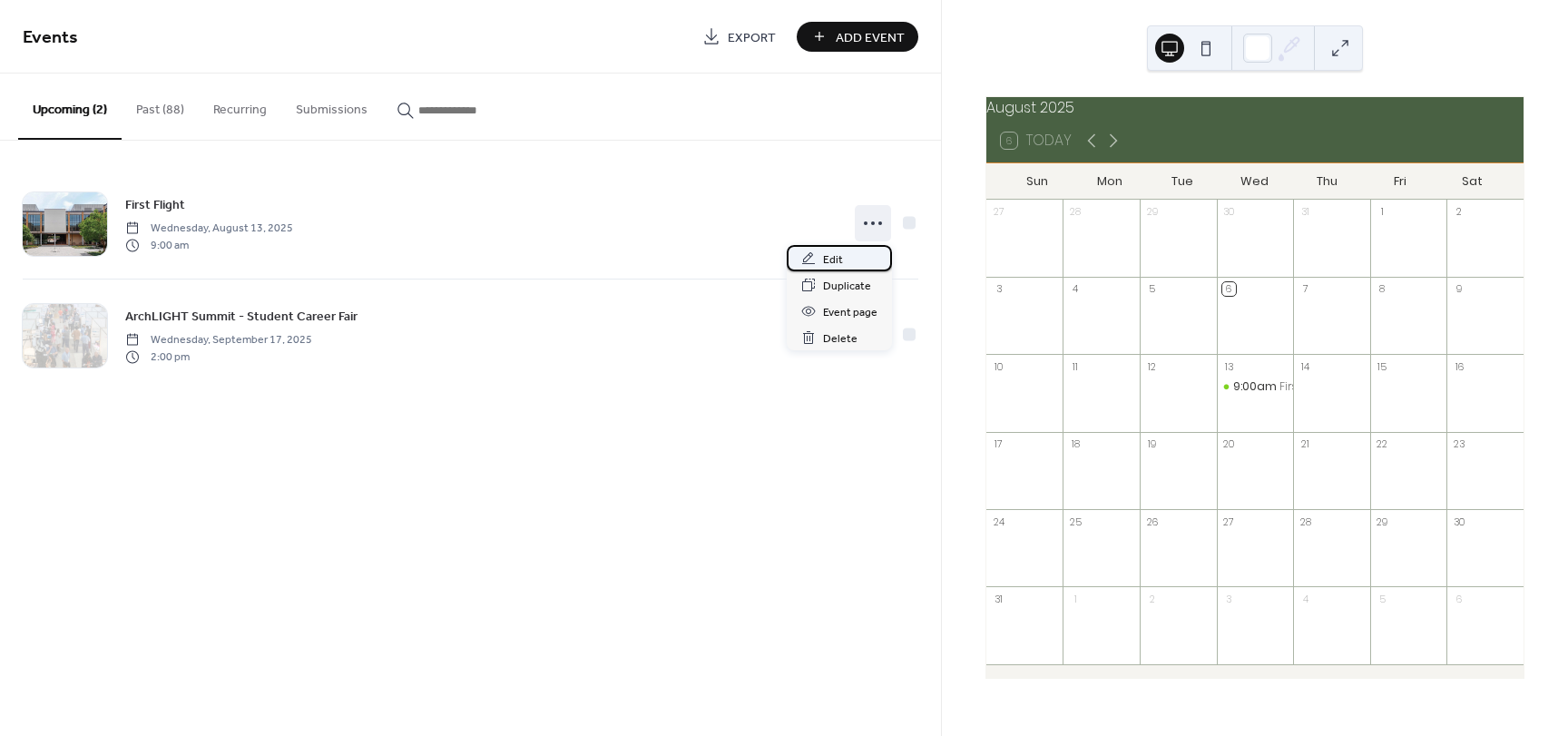 click on "Edit" at bounding box center (833, 260) 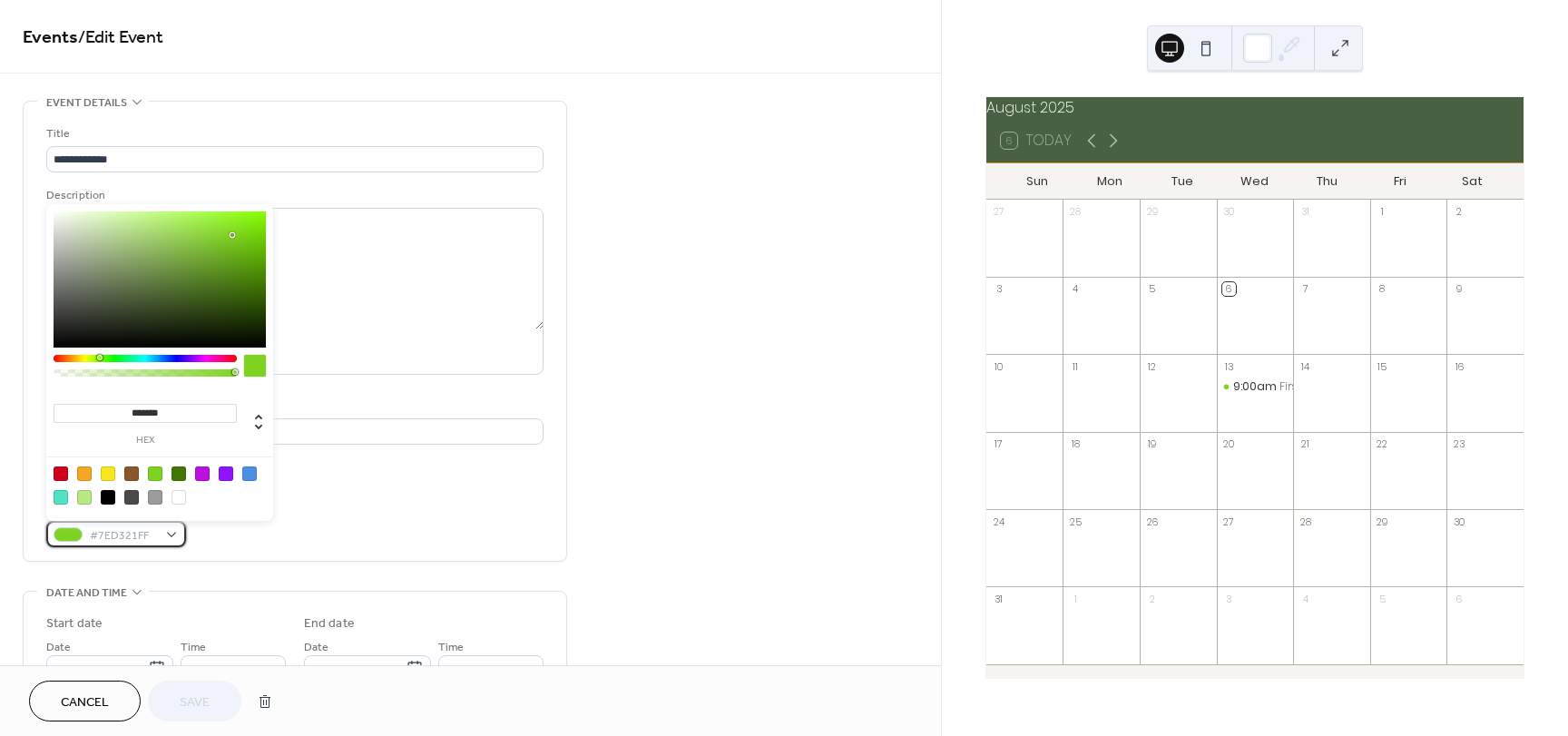 click on "#7ED321FF" at bounding box center [116, 534] 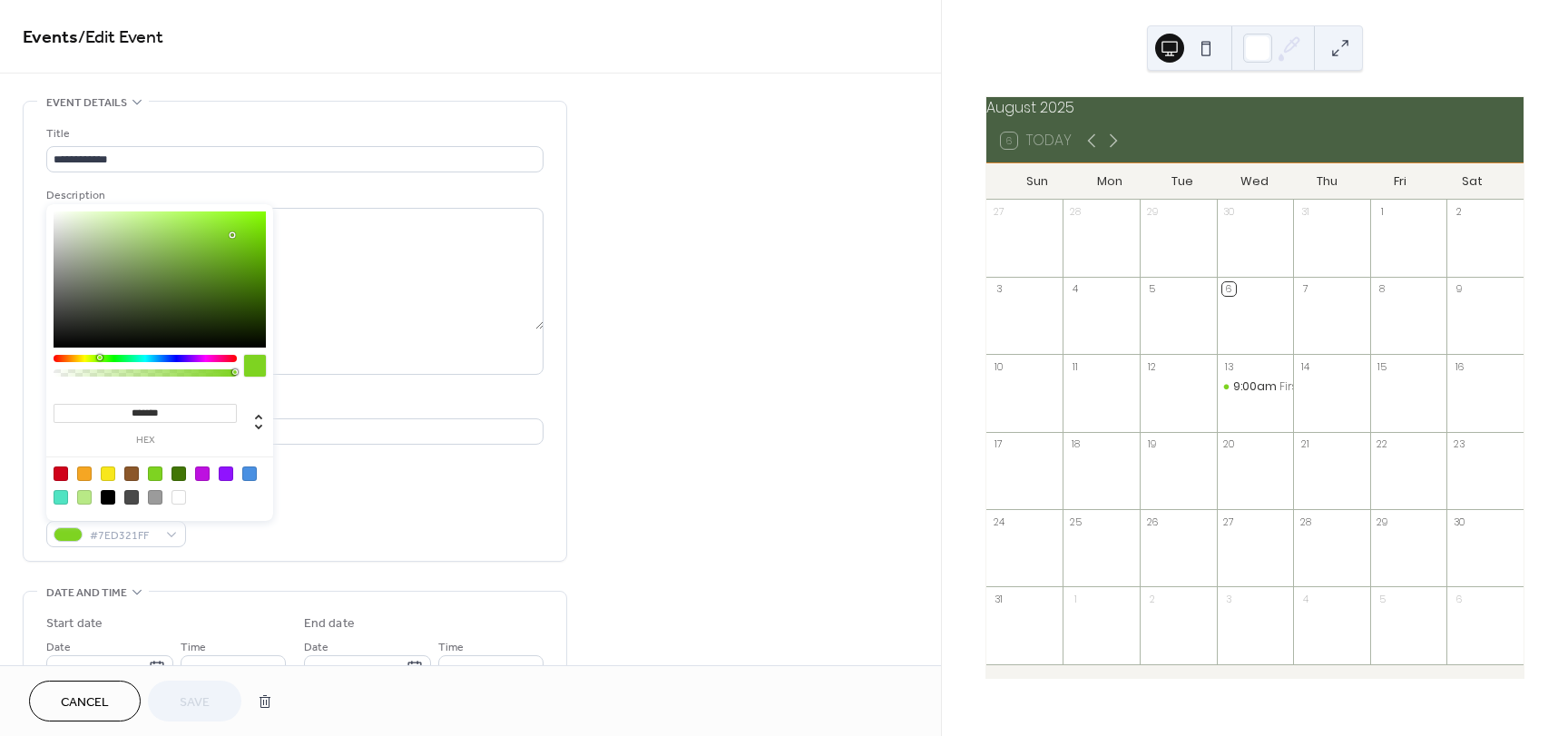 click at bounding box center [202, 474] 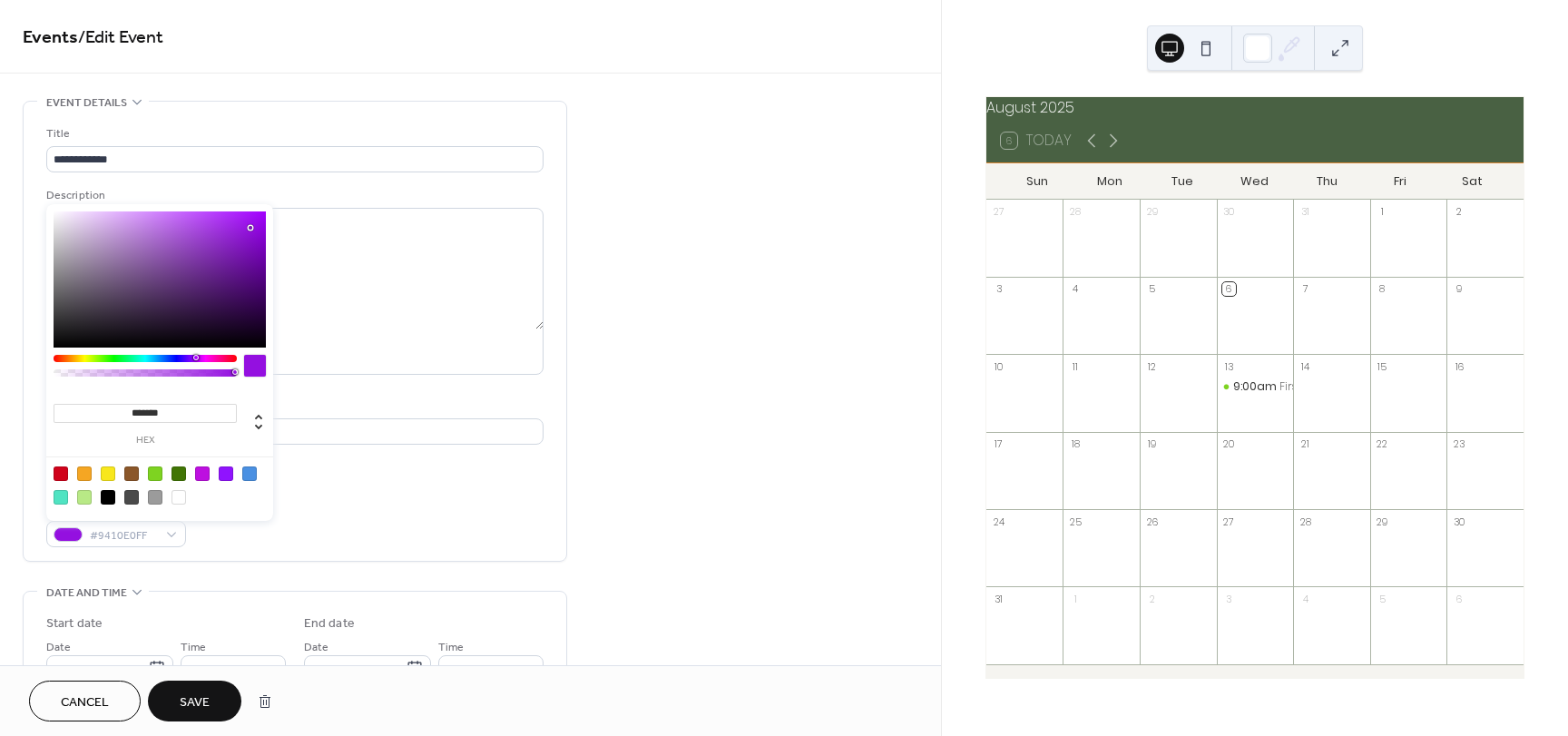 click at bounding box center (196, 358) 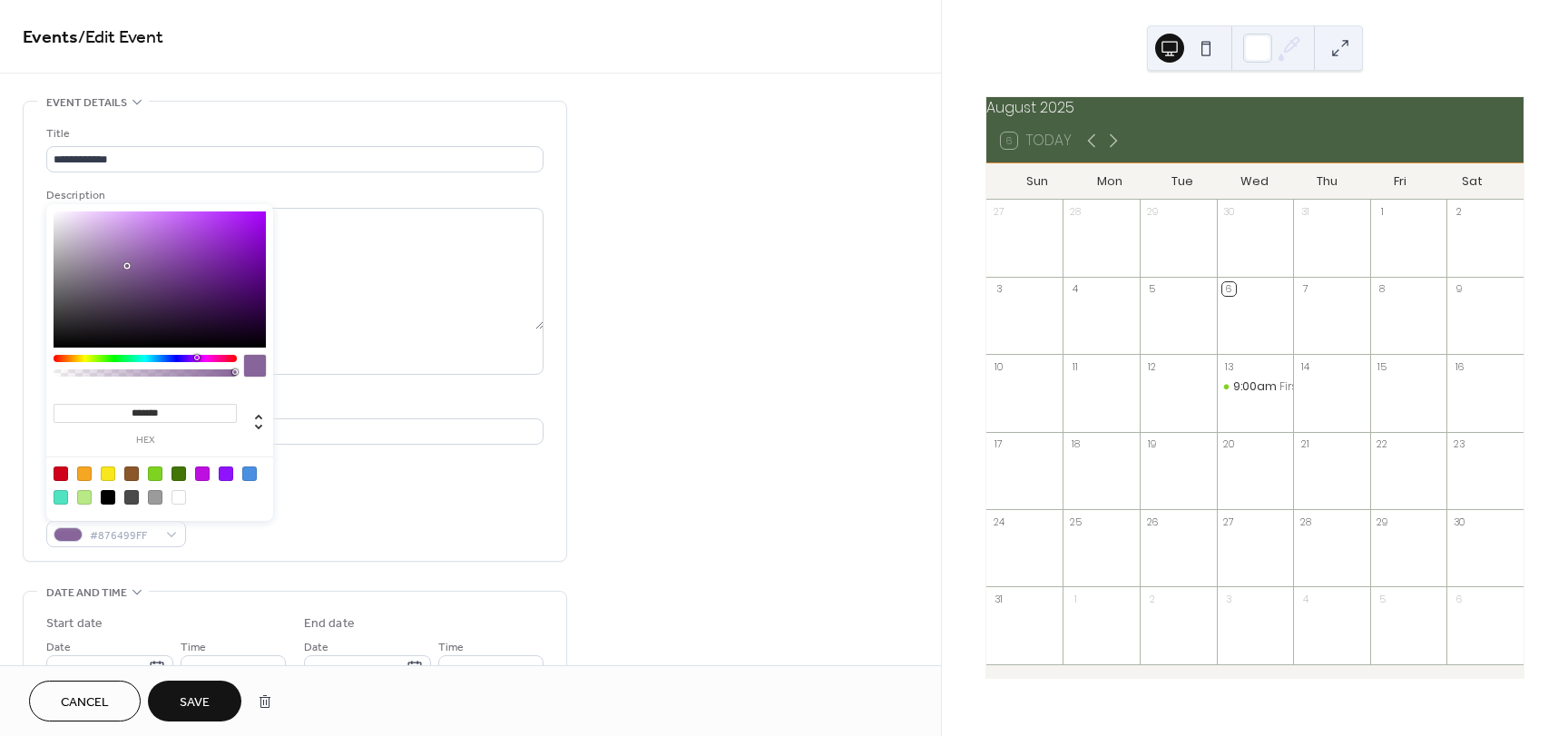 type on "*******" 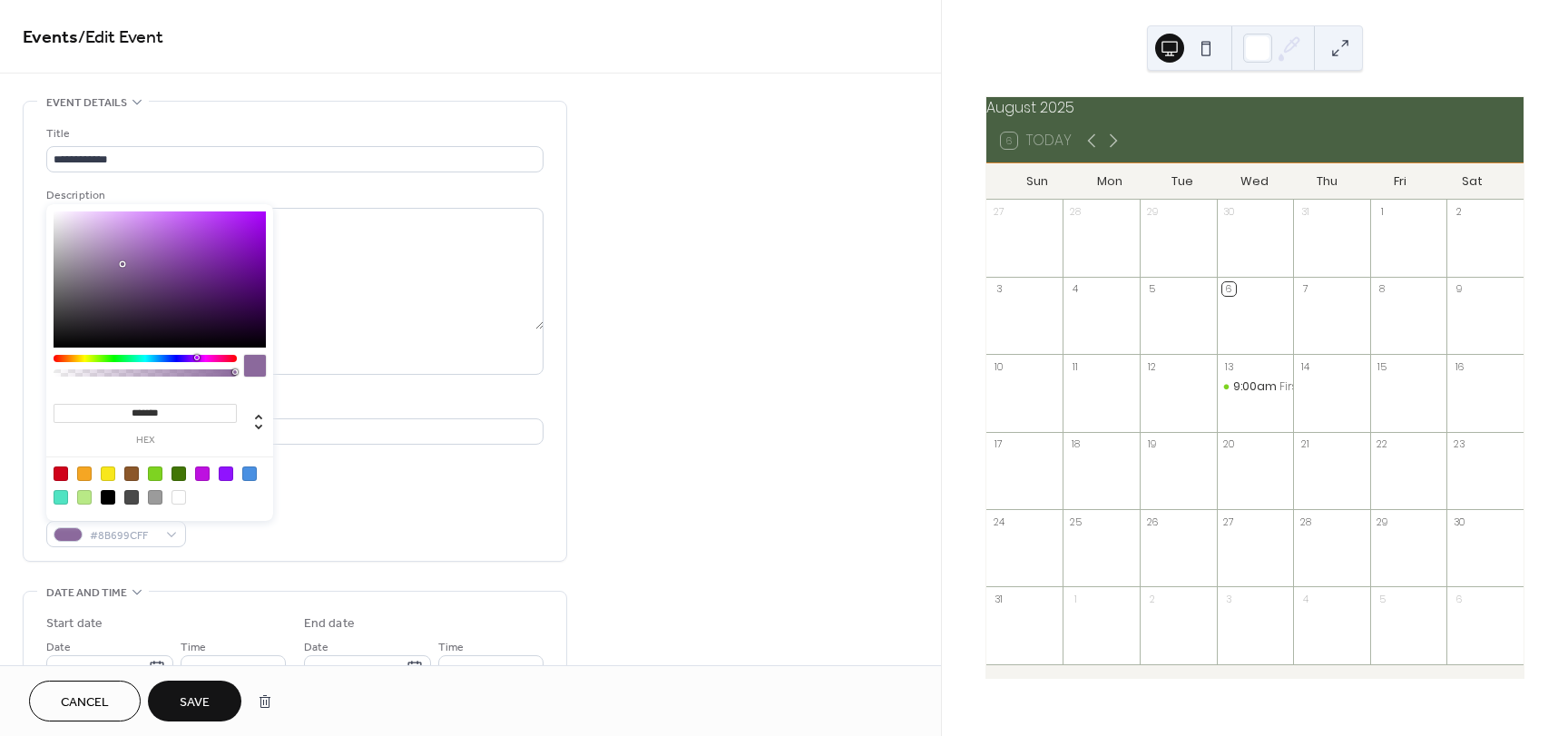 drag, startPoint x: 248, startPoint y: 228, endPoint x: 123, endPoint y: 264, distance: 130.08 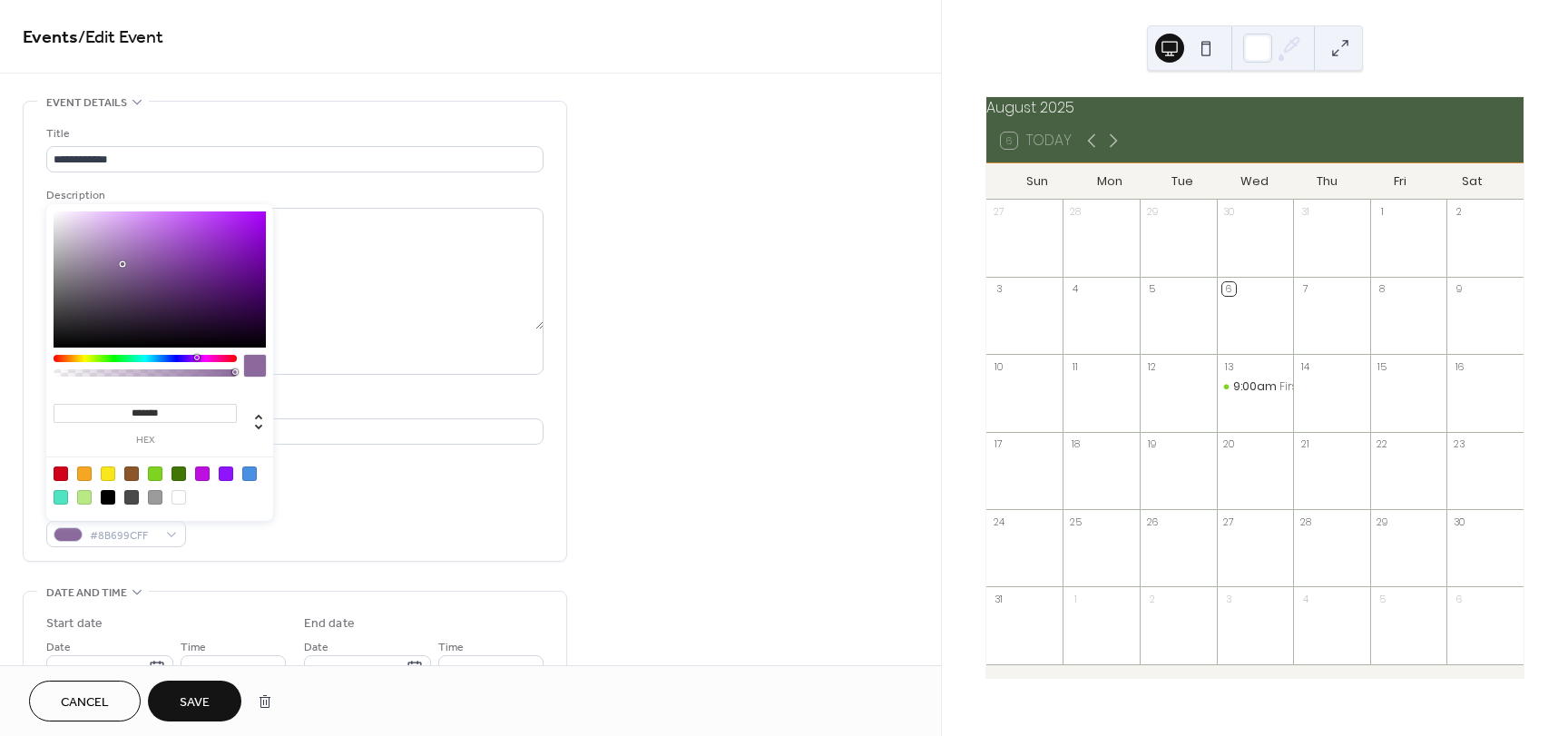 click at bounding box center (122, 264) 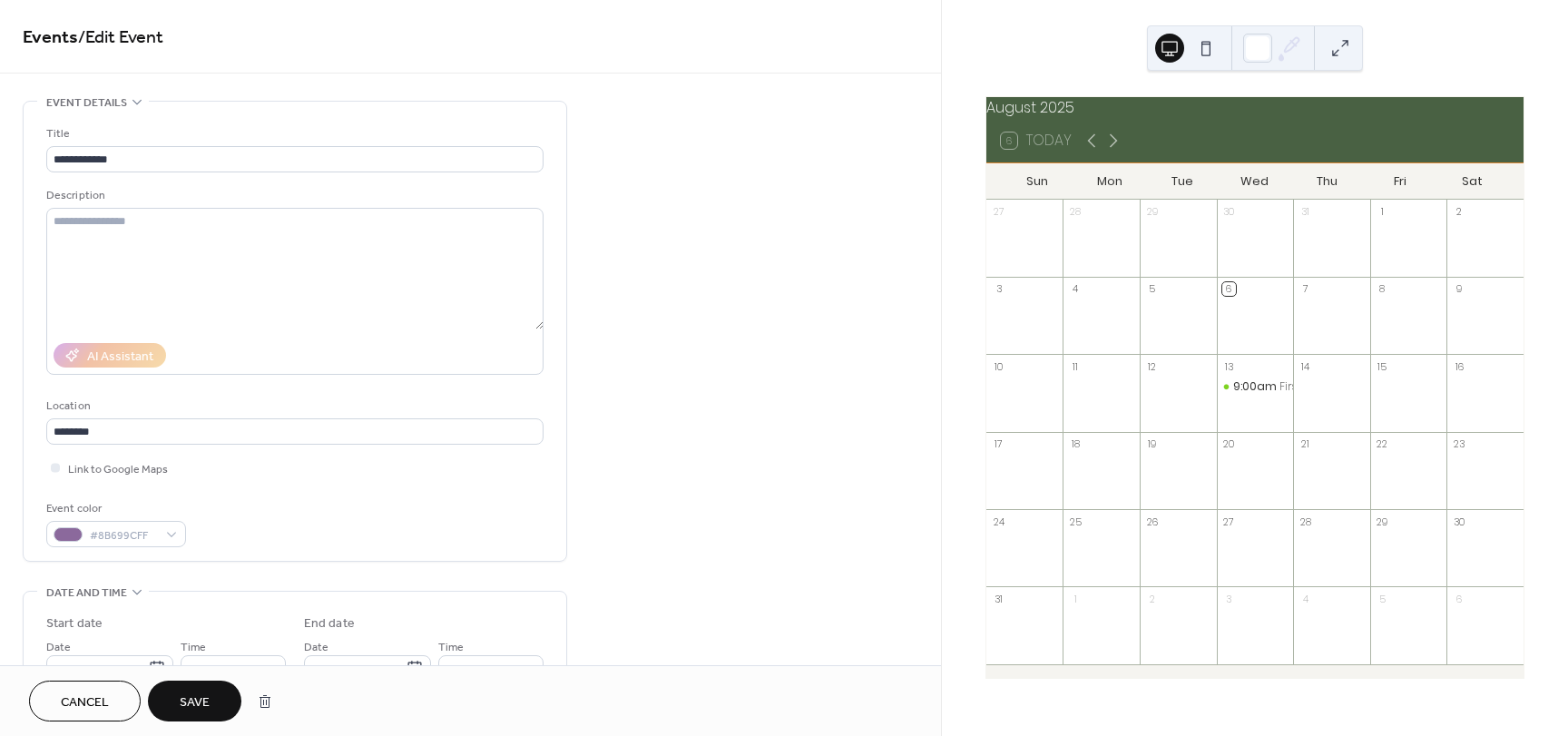 click on "**********" at bounding box center (295, 336) 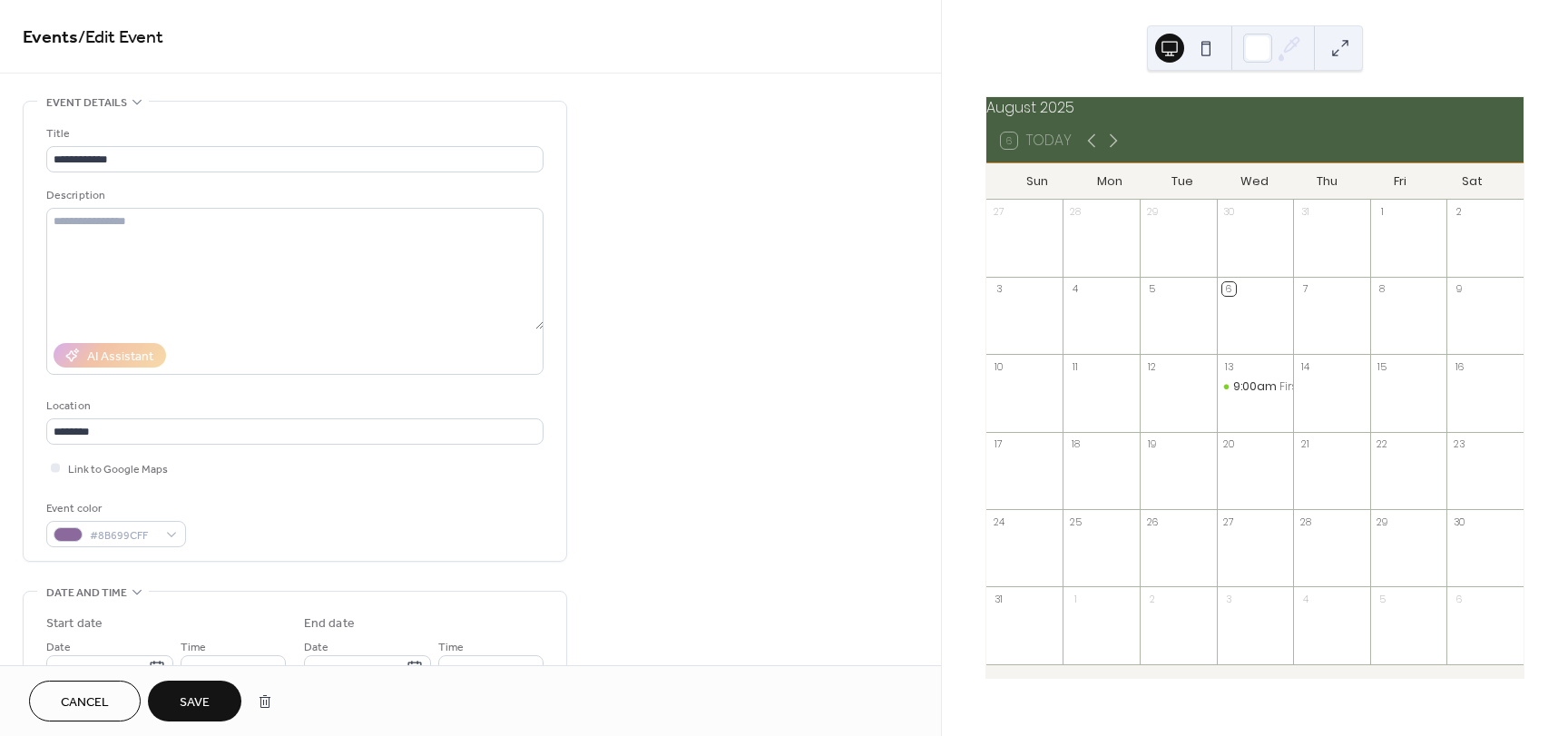 click on "Save" at bounding box center (194, 701) 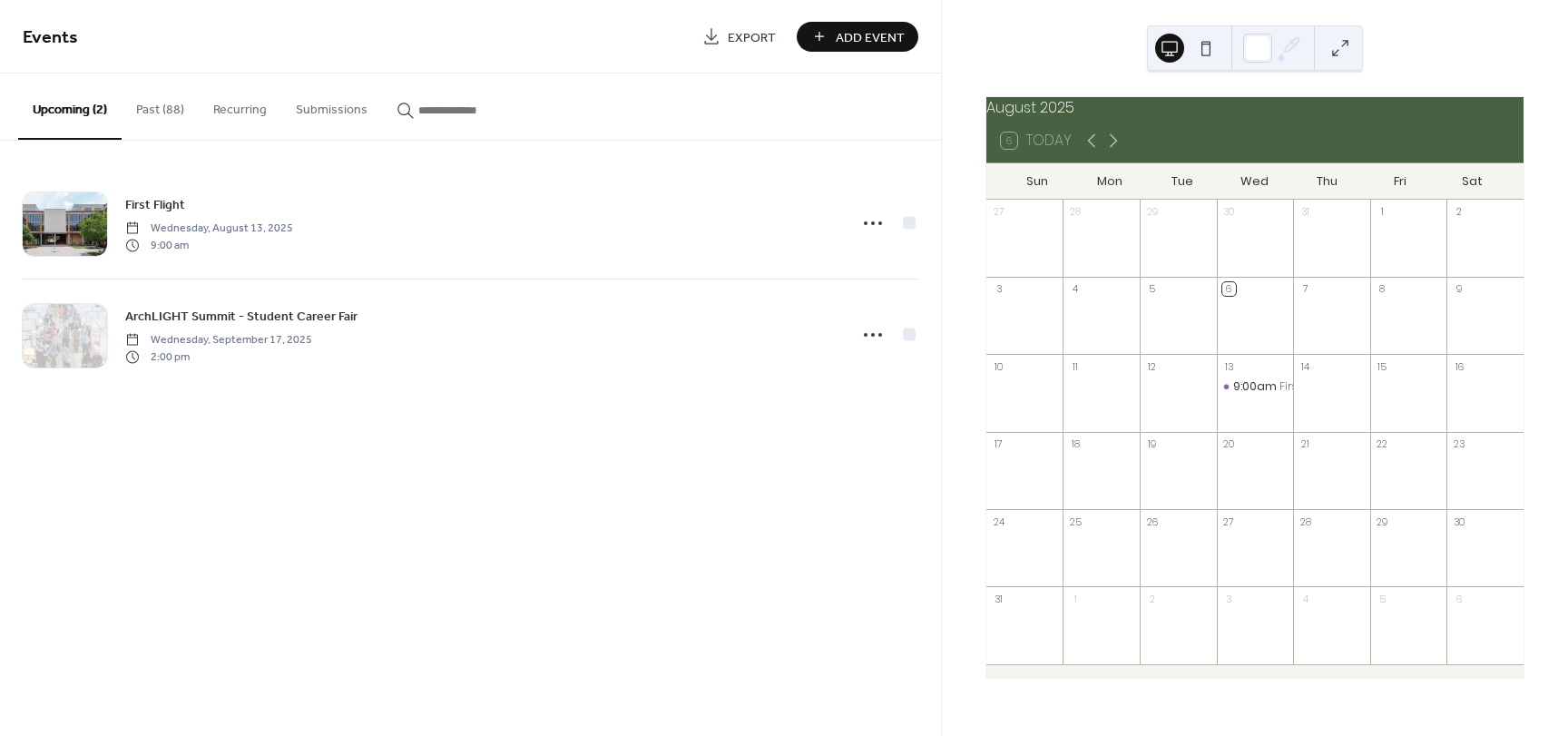 click on "Add Event" at bounding box center [870, 37] 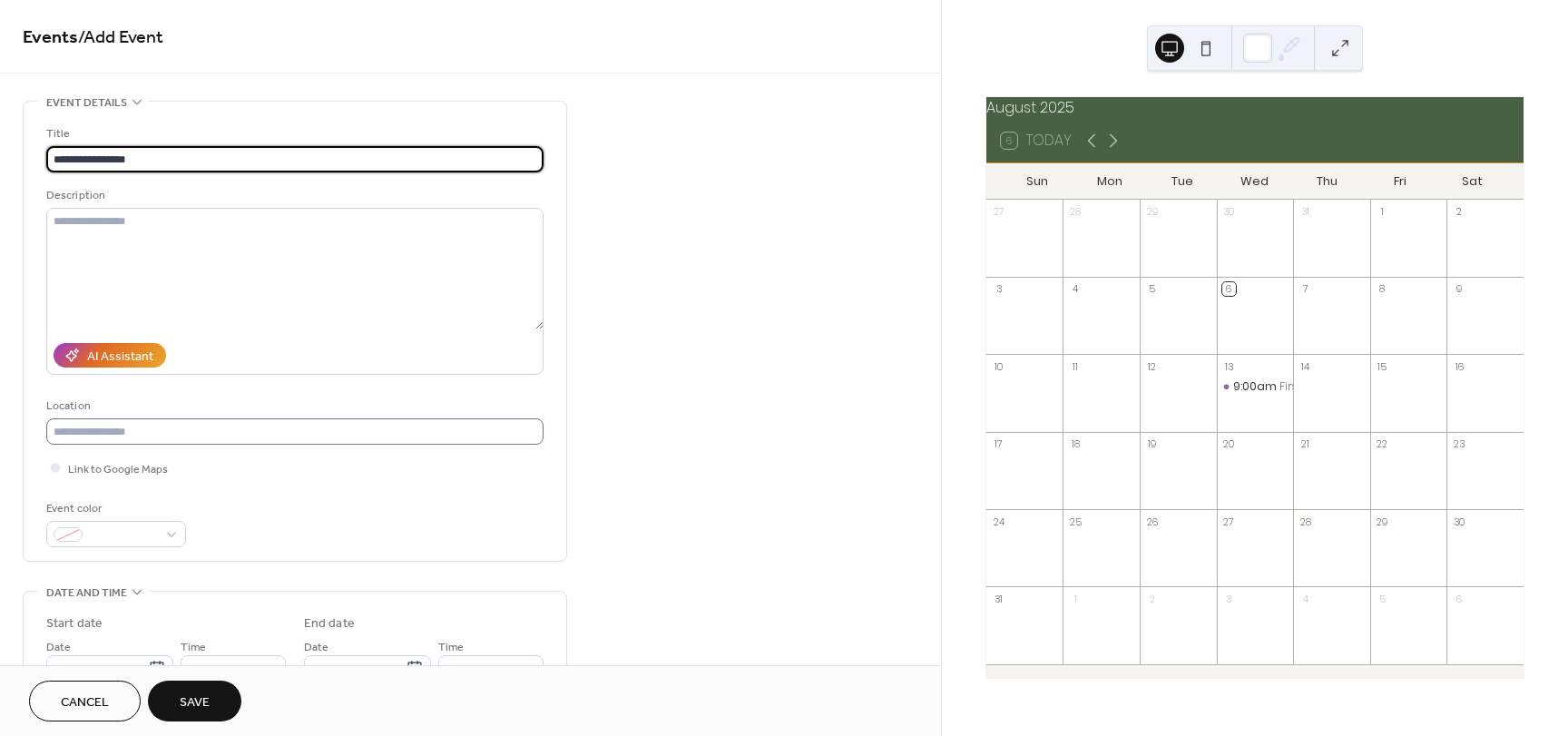 type on "**********" 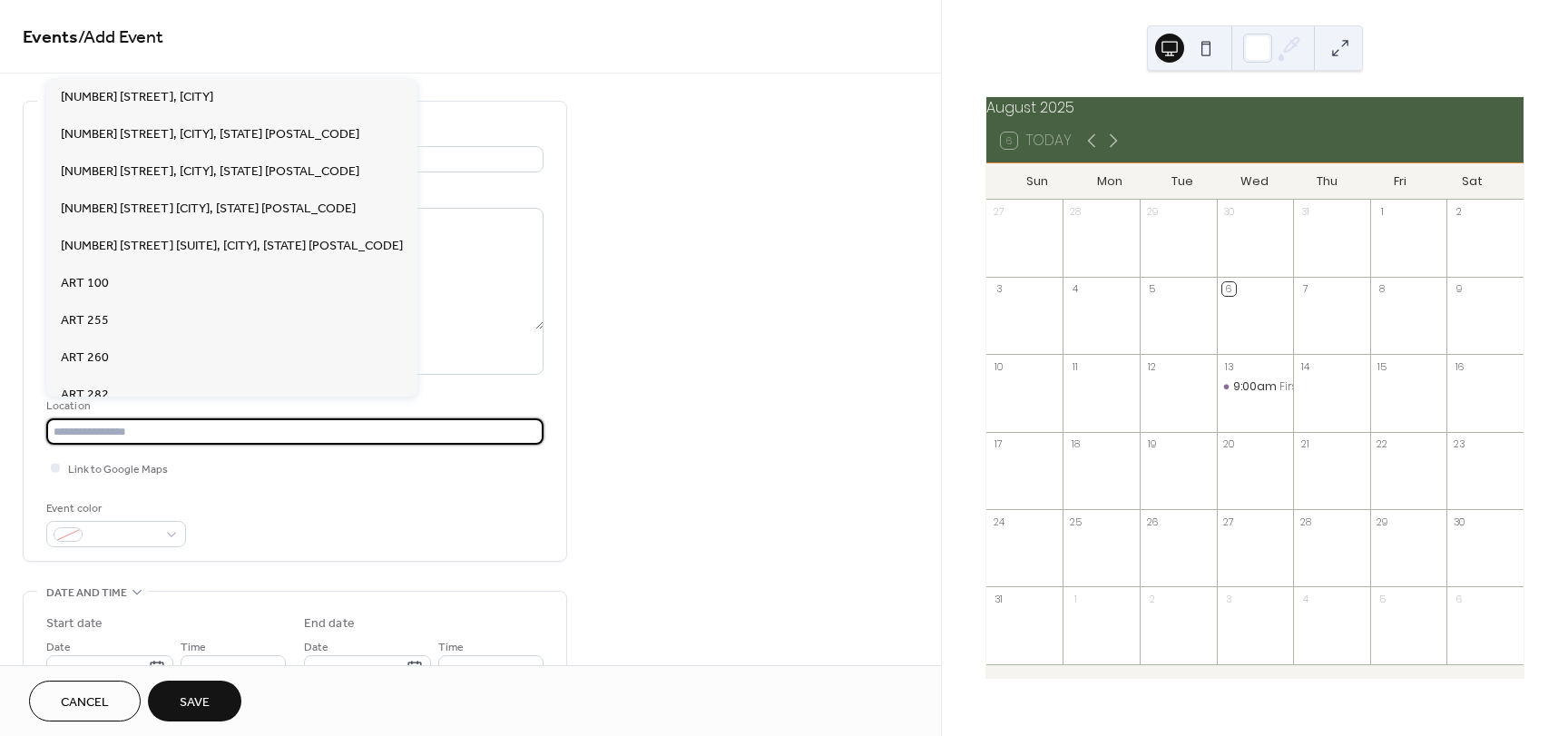 click at bounding box center [295, 431] 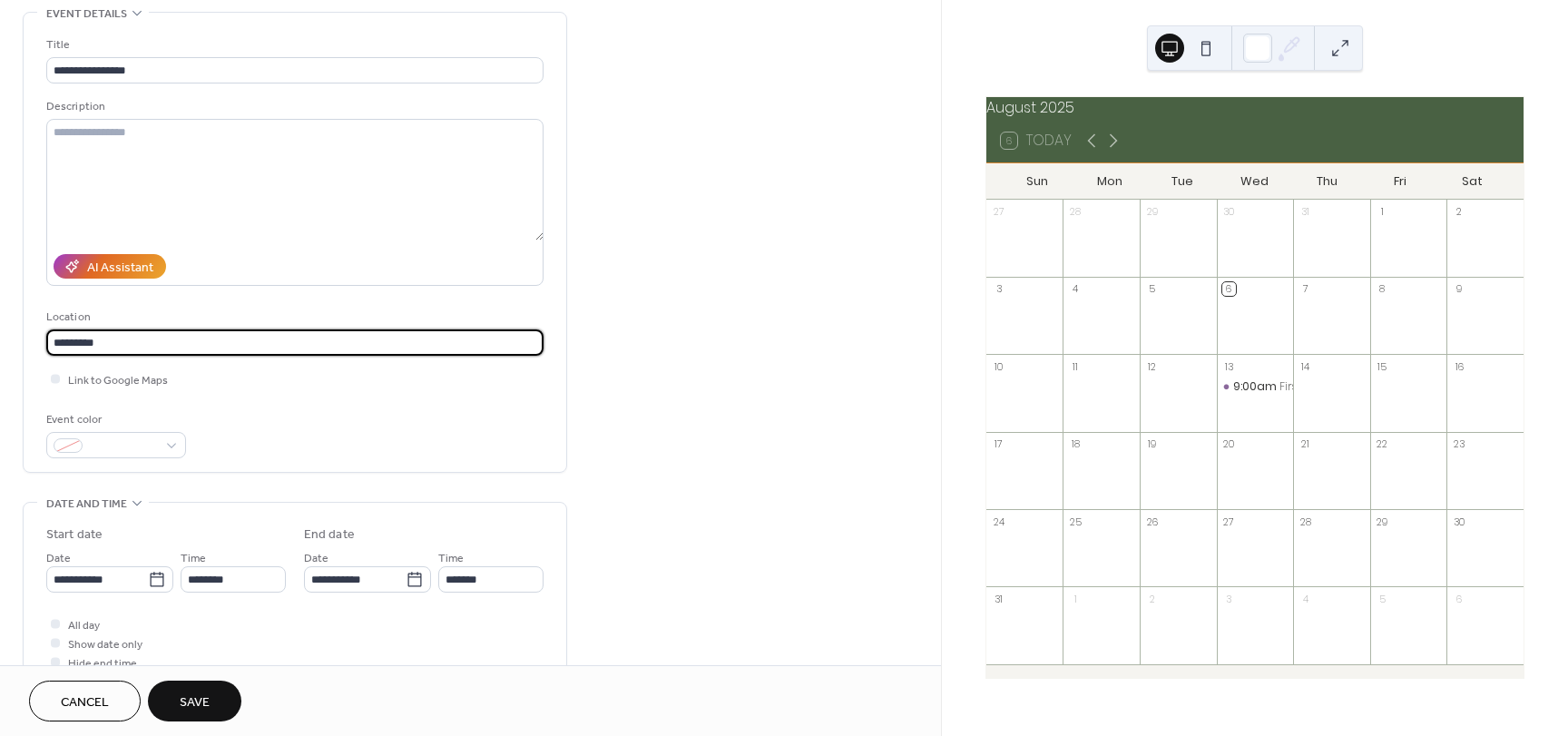 scroll, scrollTop: 91, scrollLeft: 0, axis: vertical 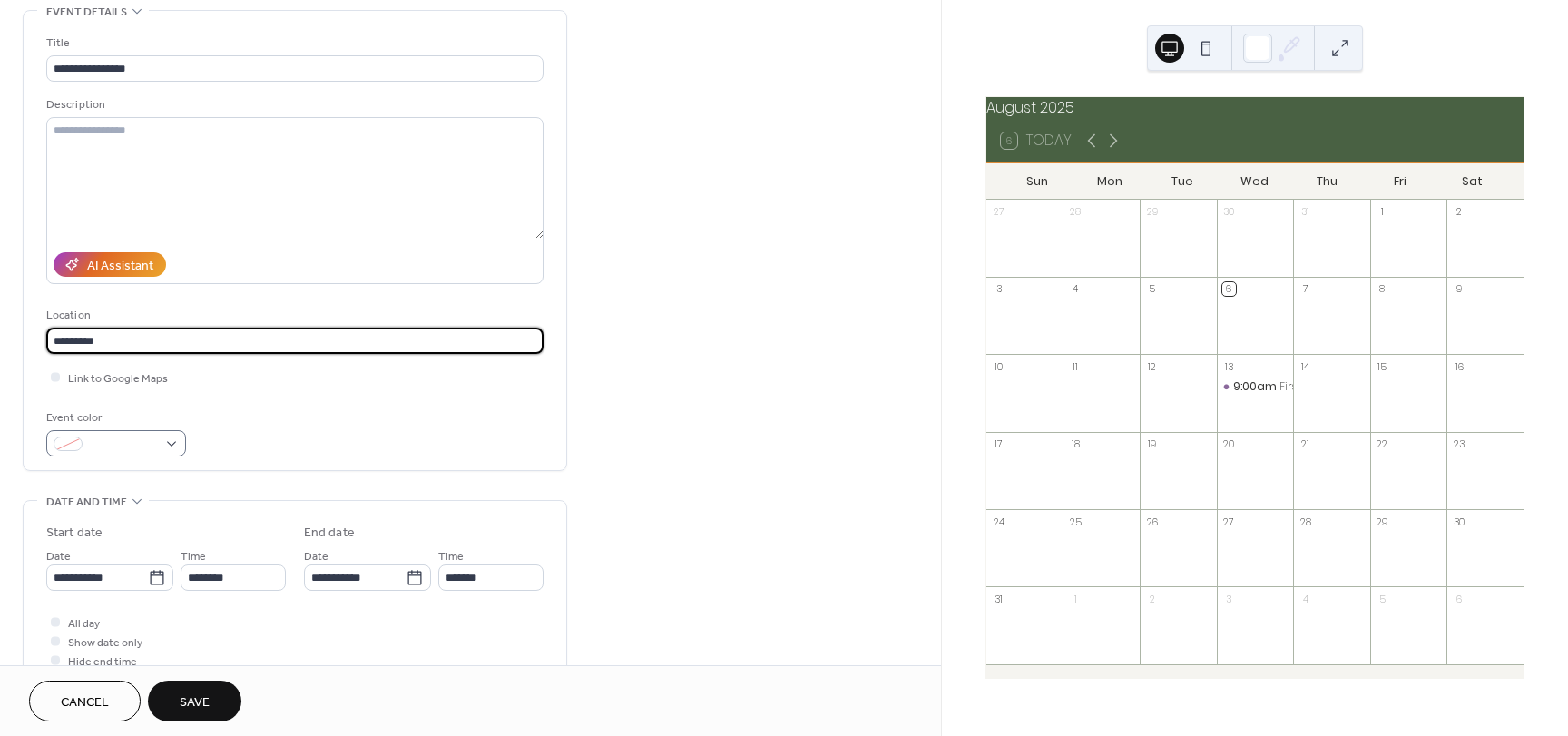 type on "*********" 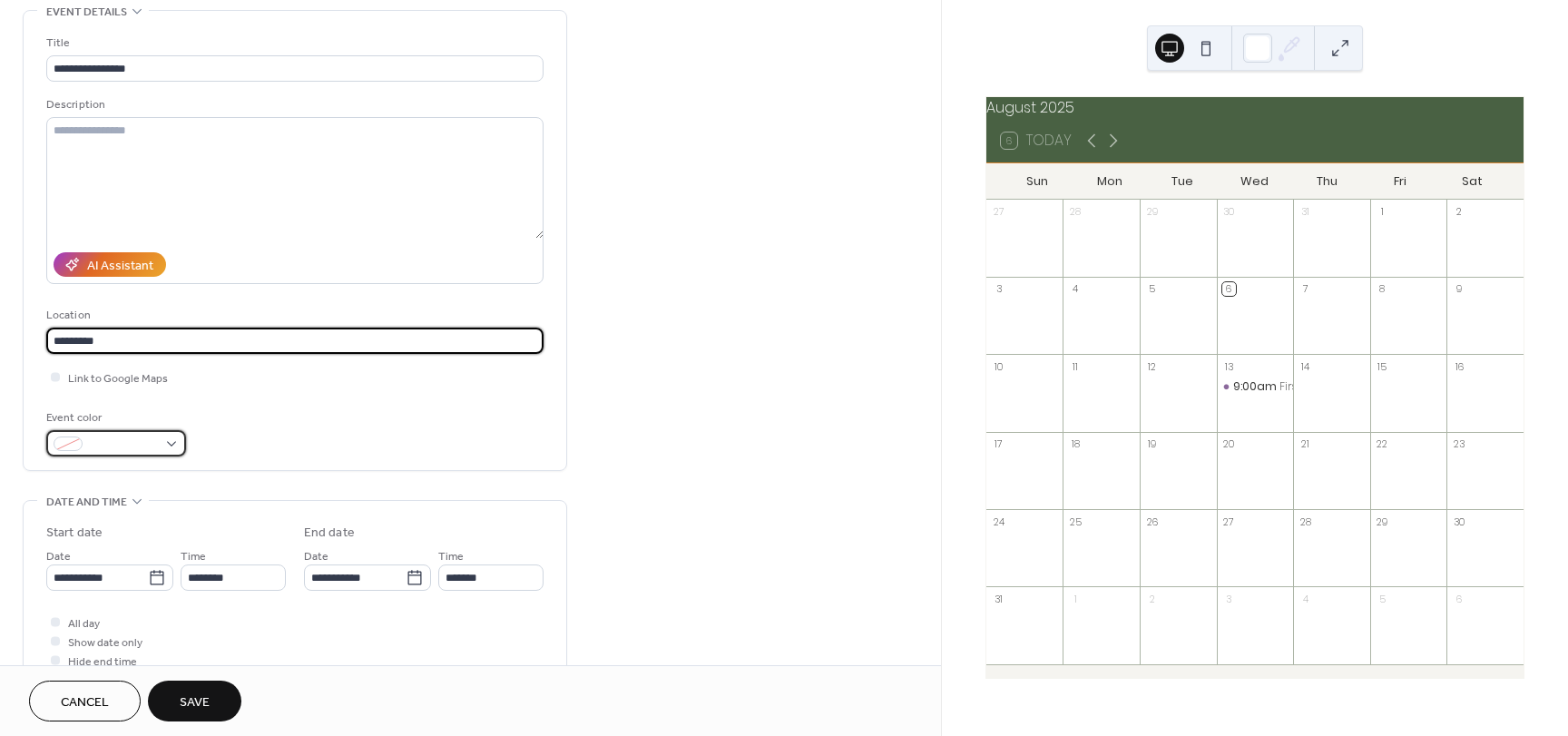 click at bounding box center [116, 443] 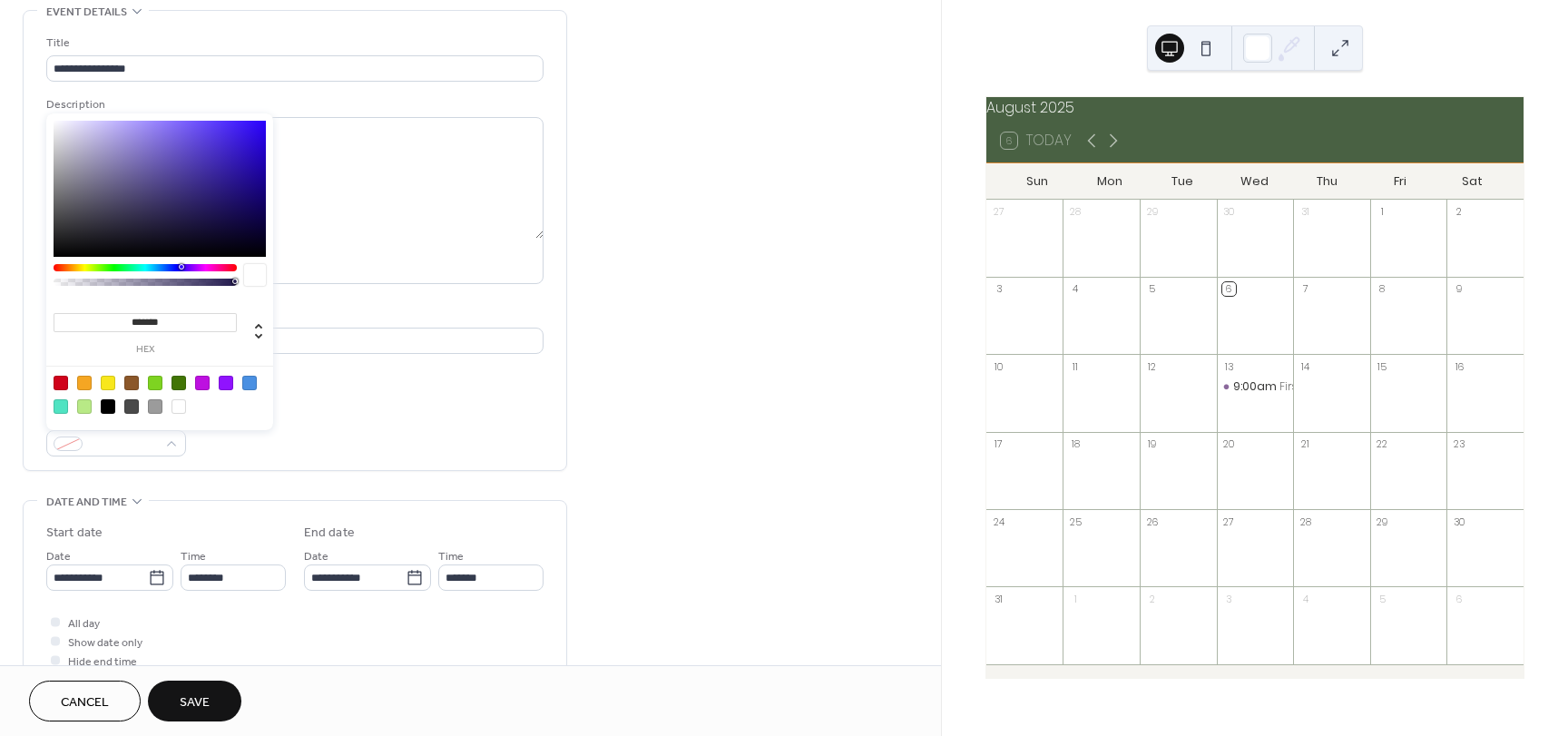 click at bounding box center [226, 383] 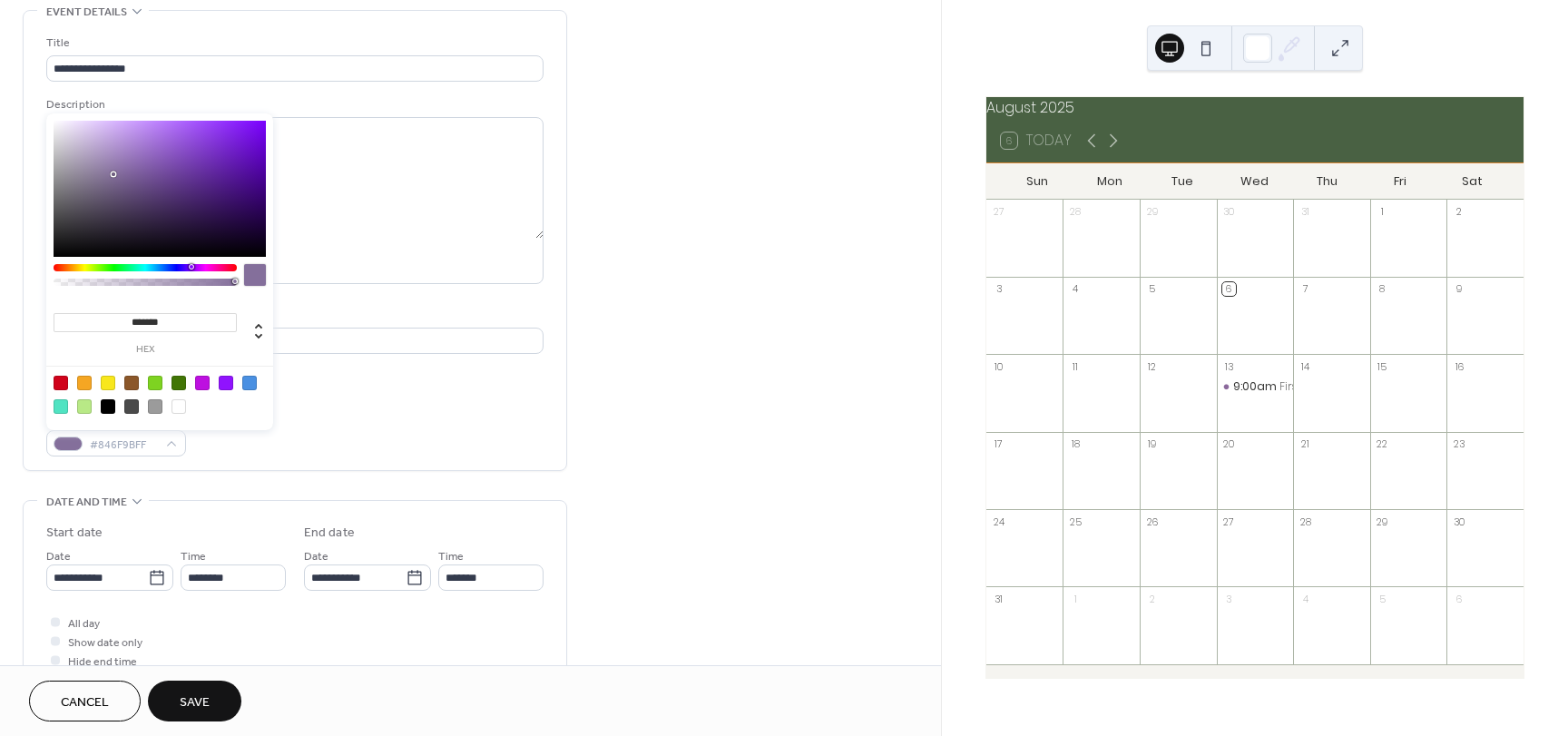 type on "*******" 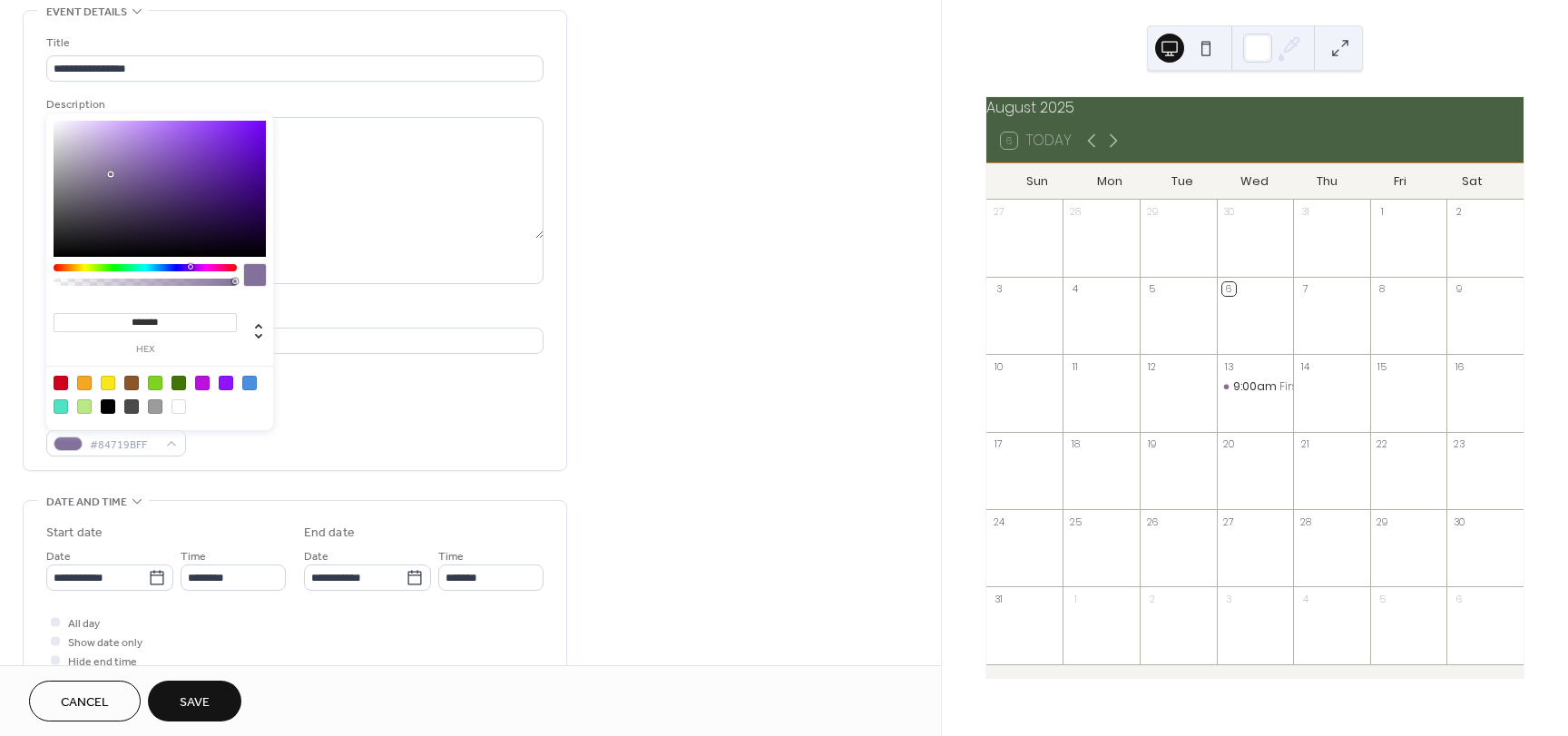 drag, startPoint x: 208, startPoint y: 138, endPoint x: 111, endPoint y: 174, distance: 103.46497 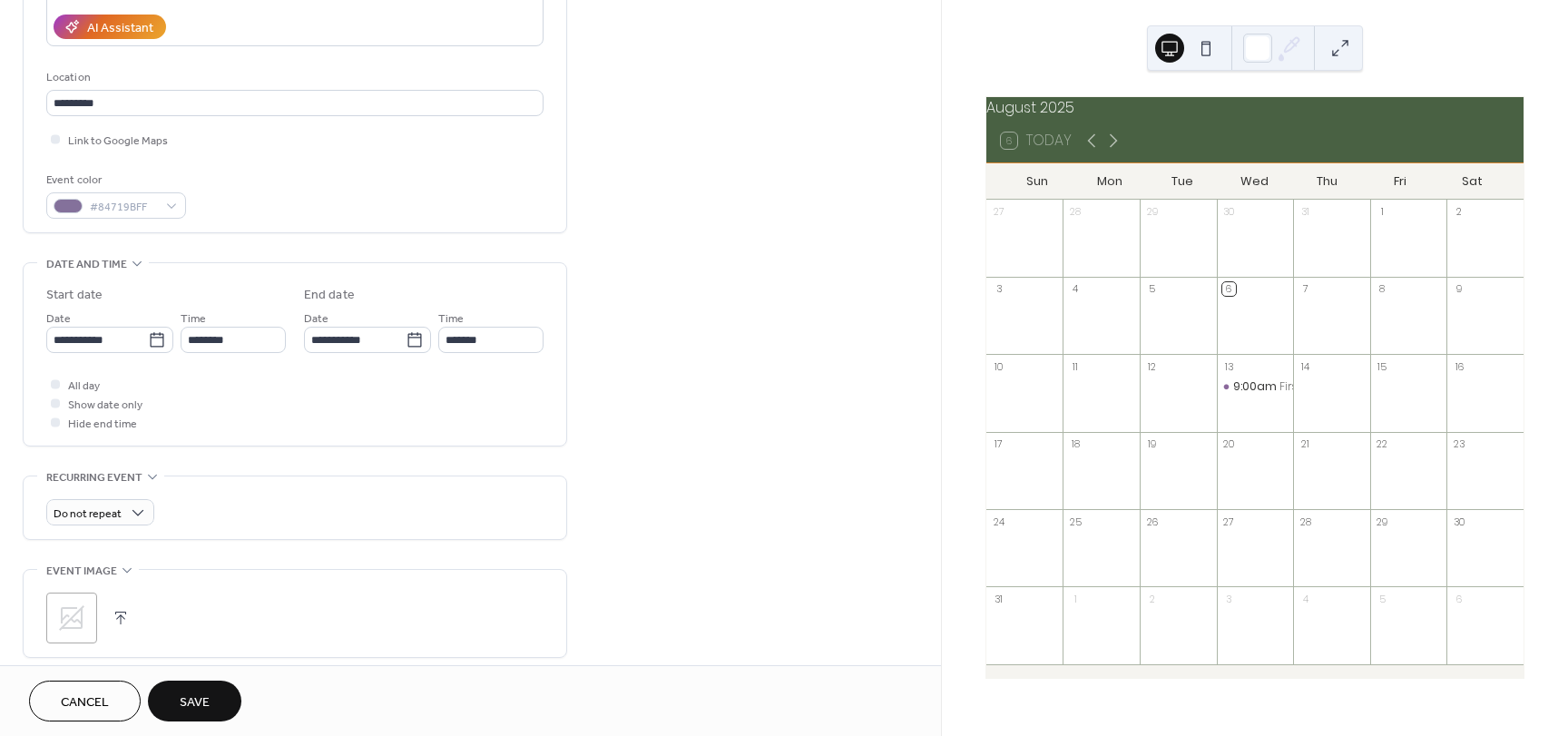 scroll, scrollTop: 454, scrollLeft: 0, axis: vertical 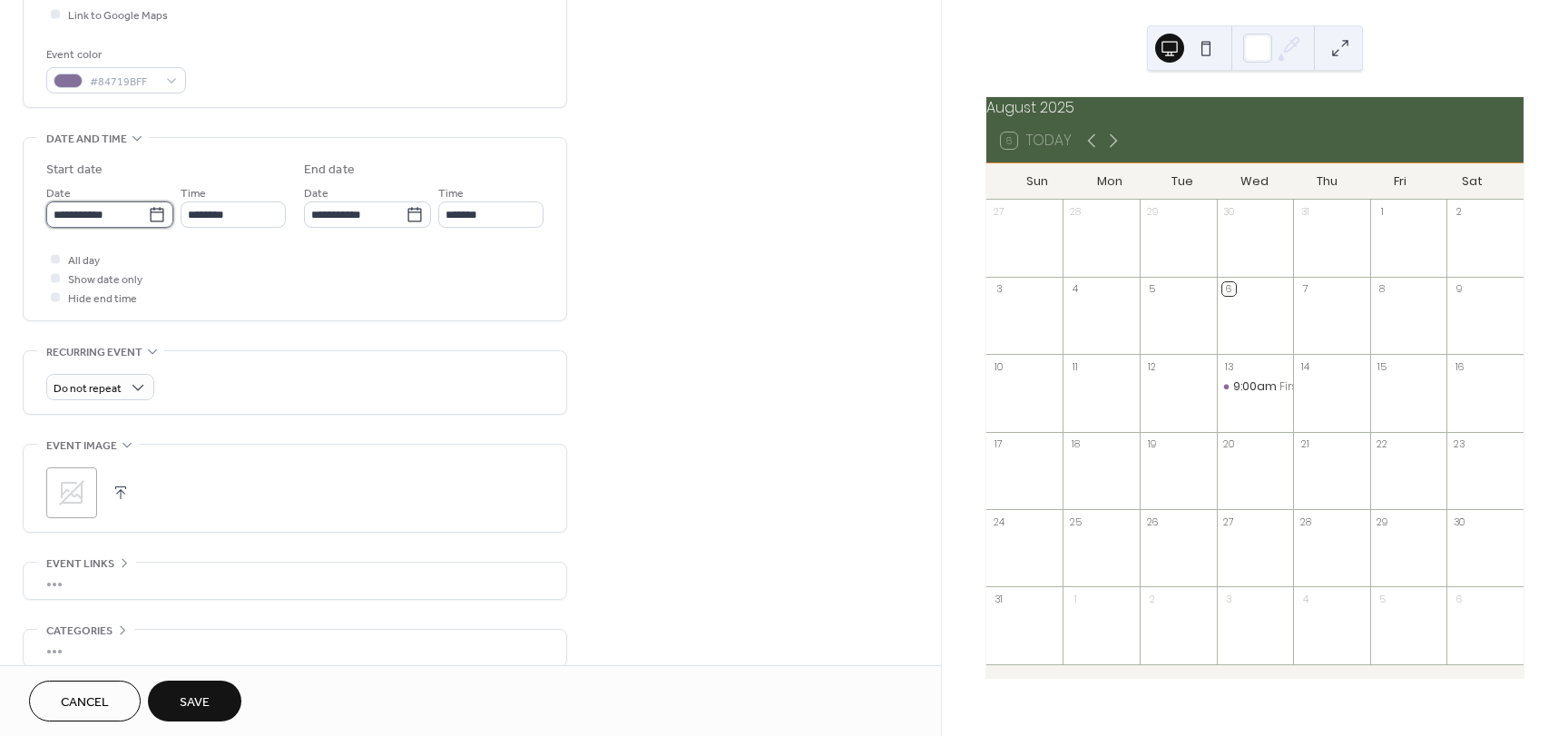 click on "**********" at bounding box center [97, 214] 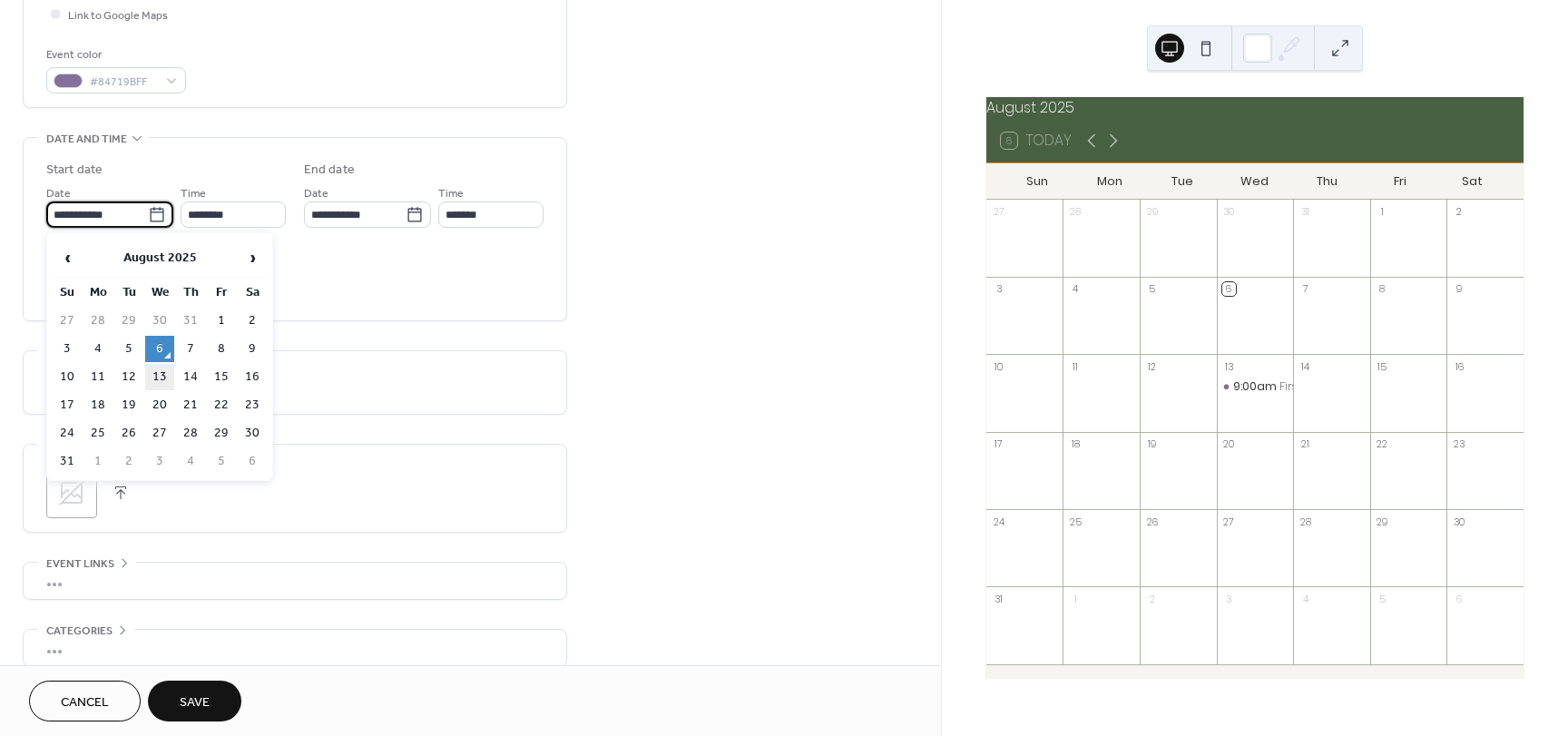 click on "13" at bounding box center (160, 377) 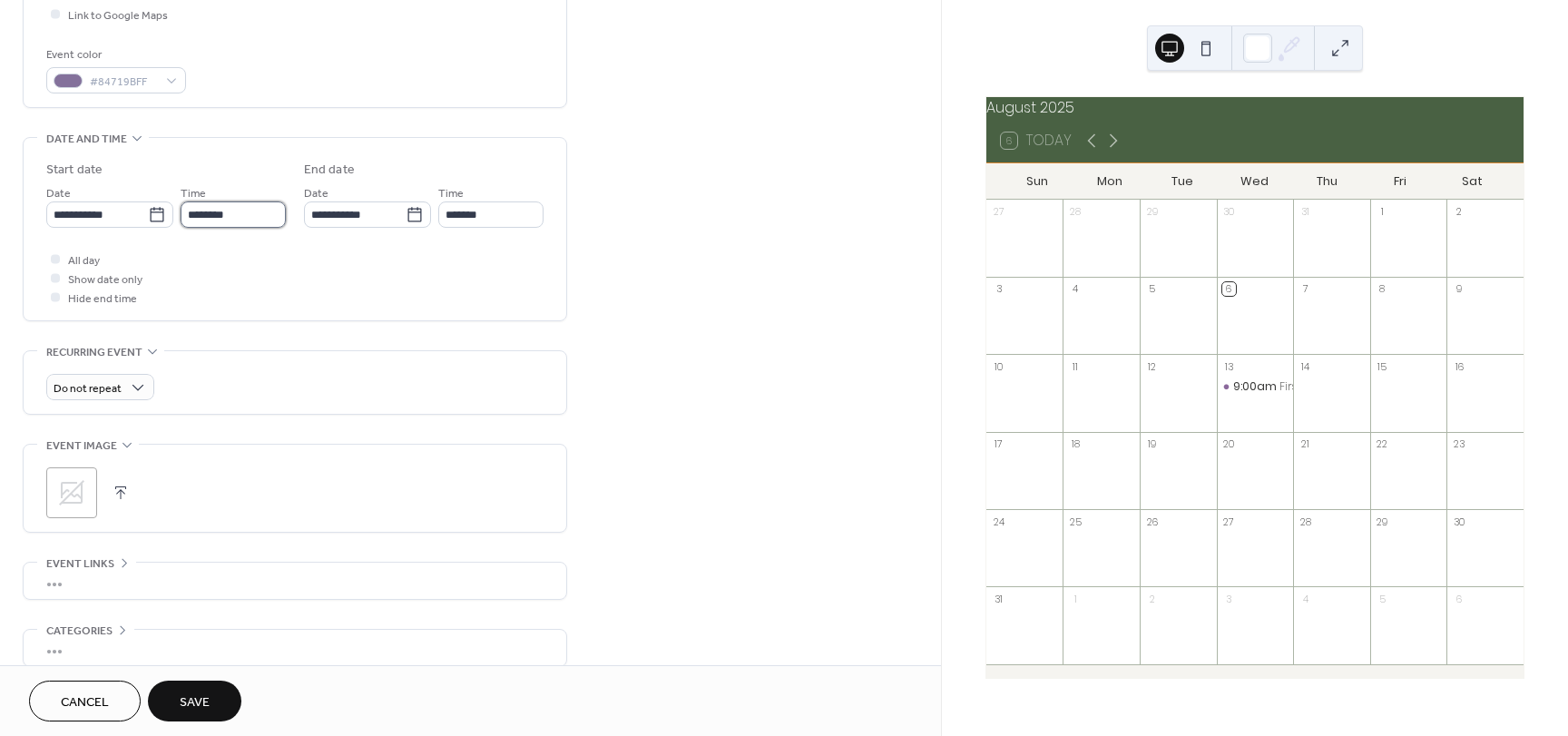 click on "********" at bounding box center [233, 214] 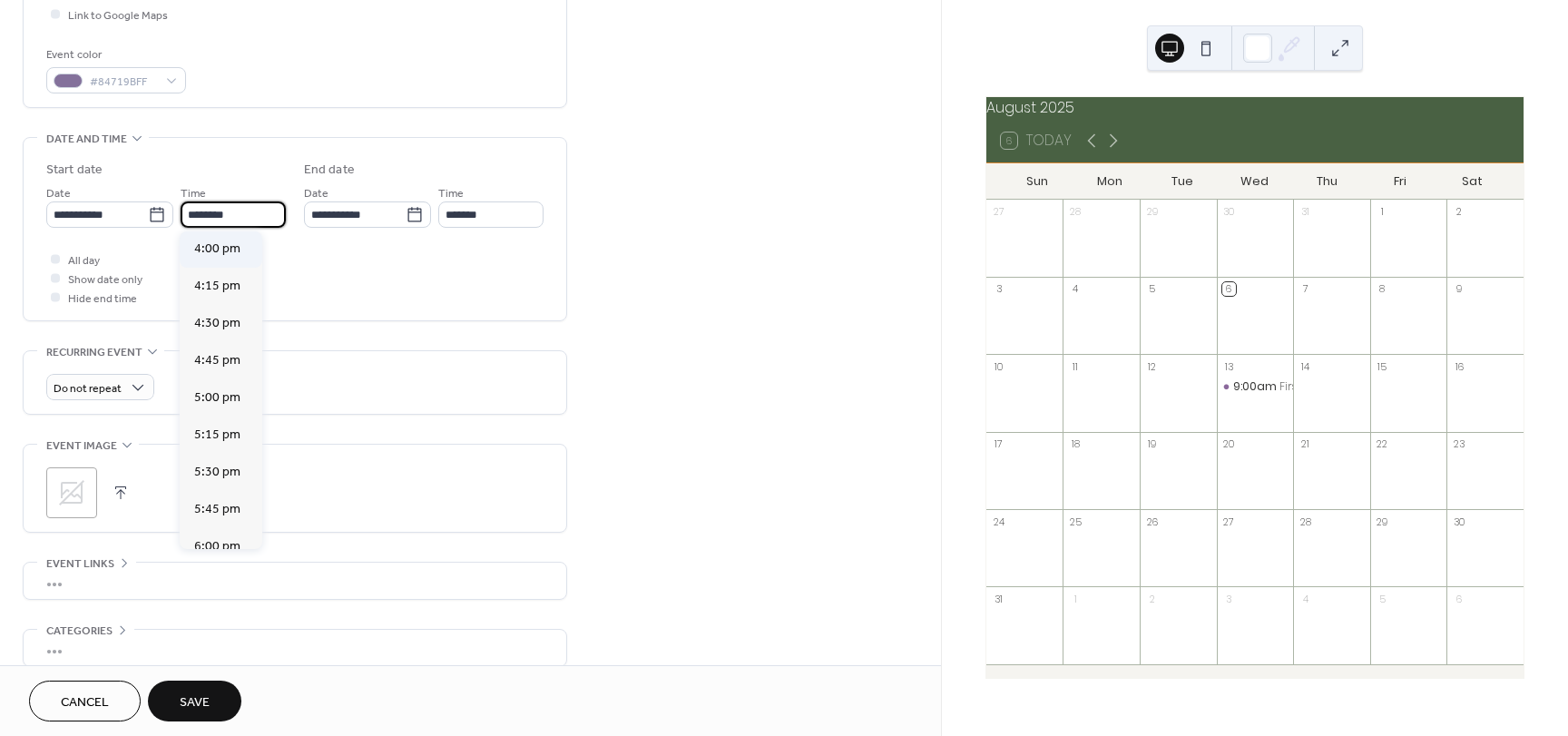 scroll, scrollTop: 2421, scrollLeft: 0, axis: vertical 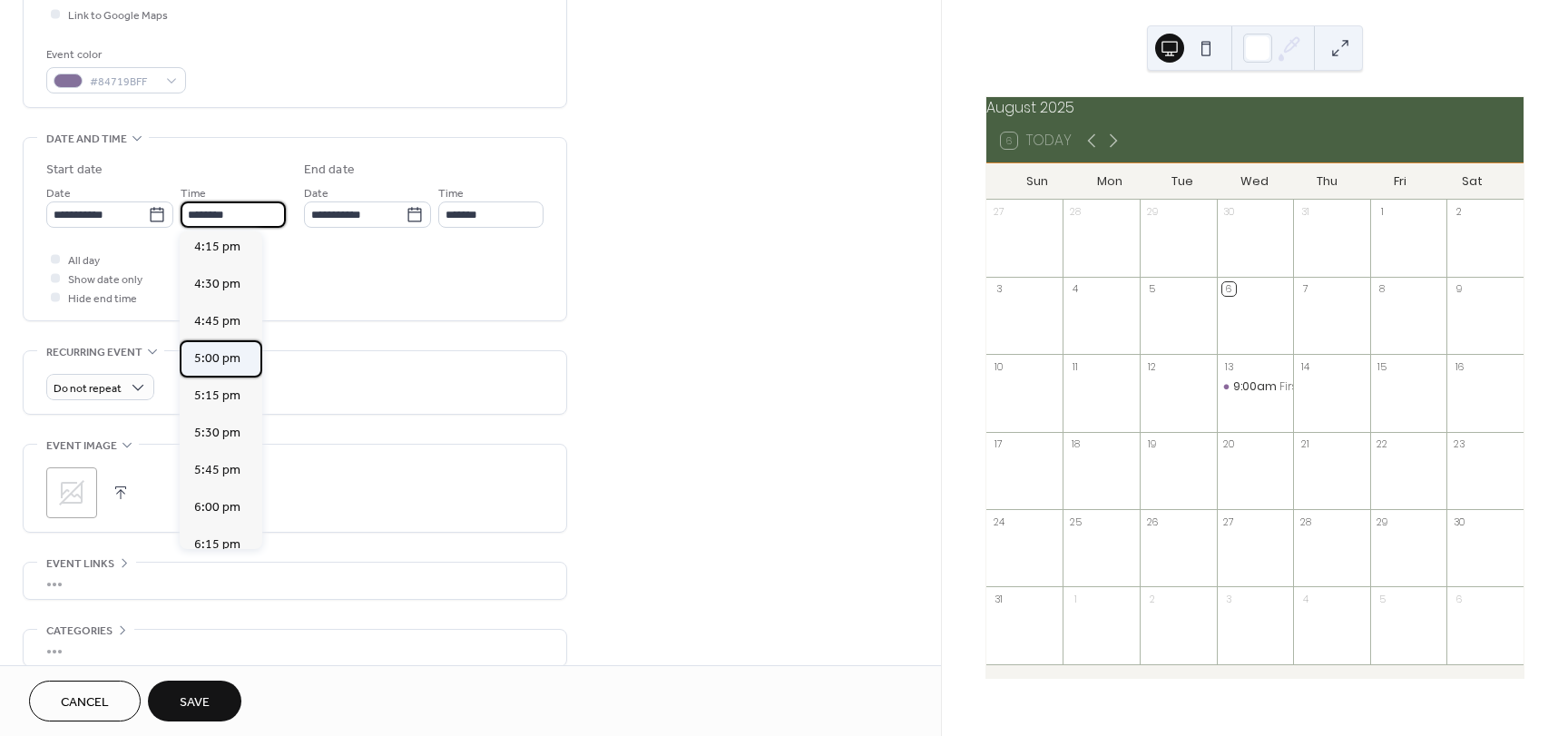 click on "5:00 pm" at bounding box center [220, 358] 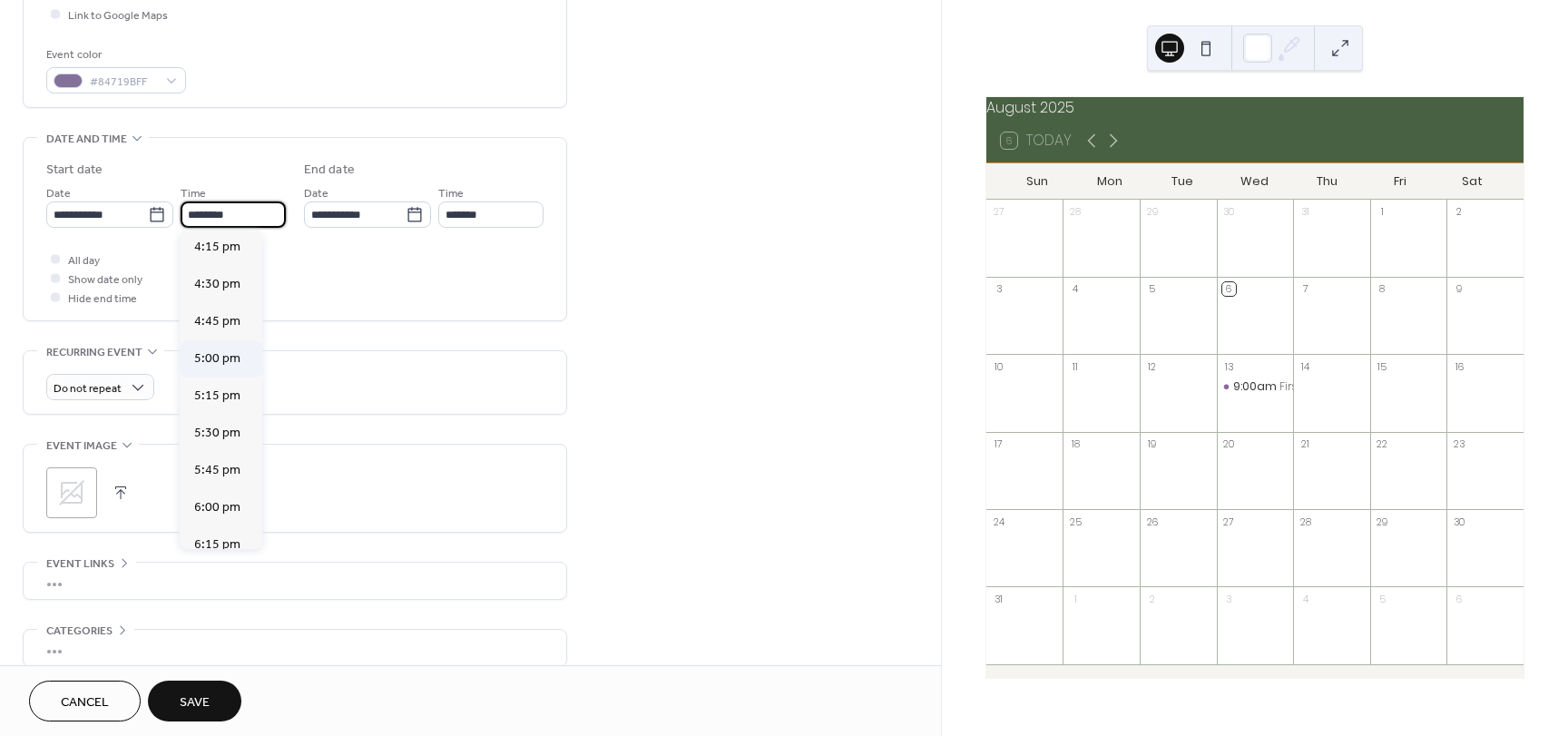 type on "*******" 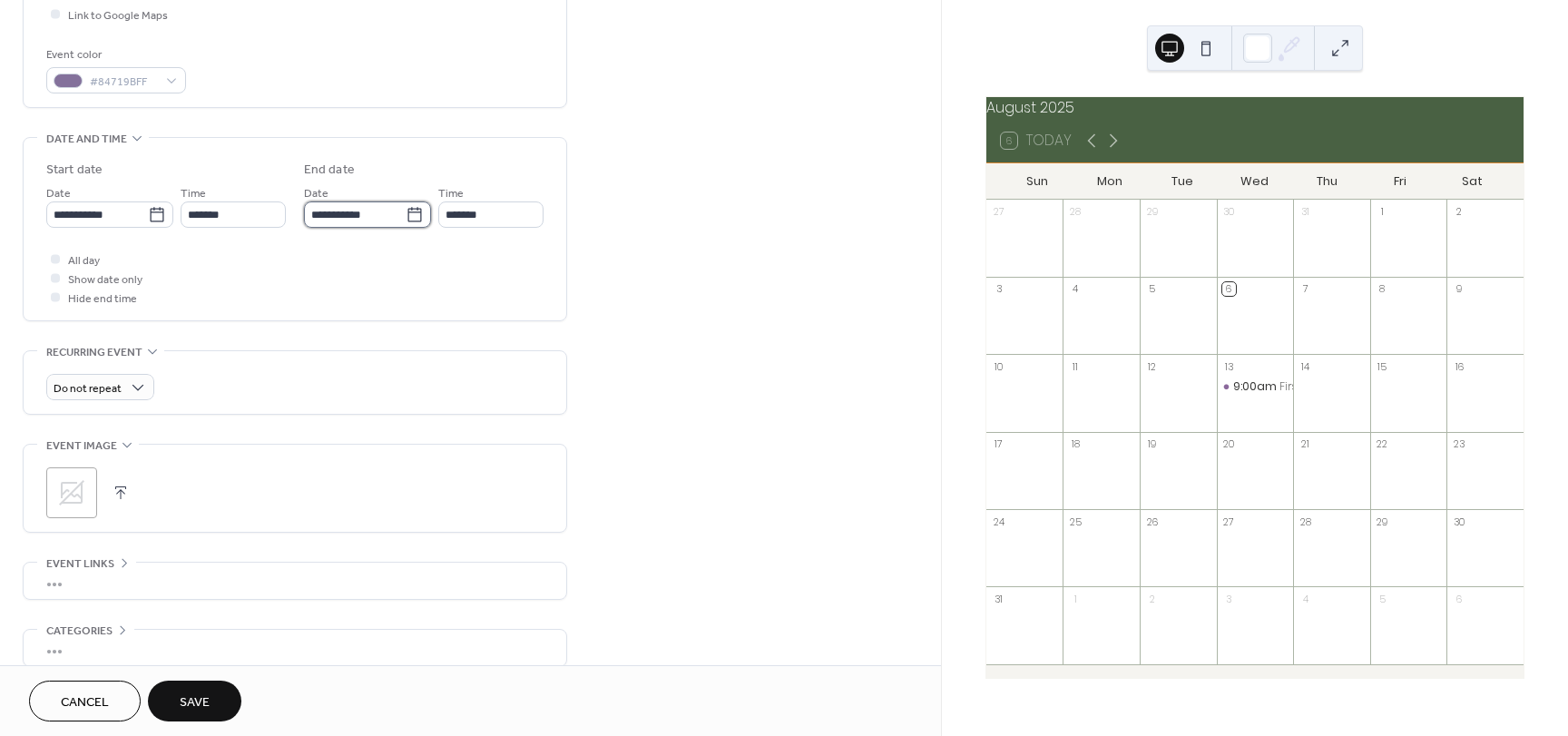 click on "**********" at bounding box center [355, 214] 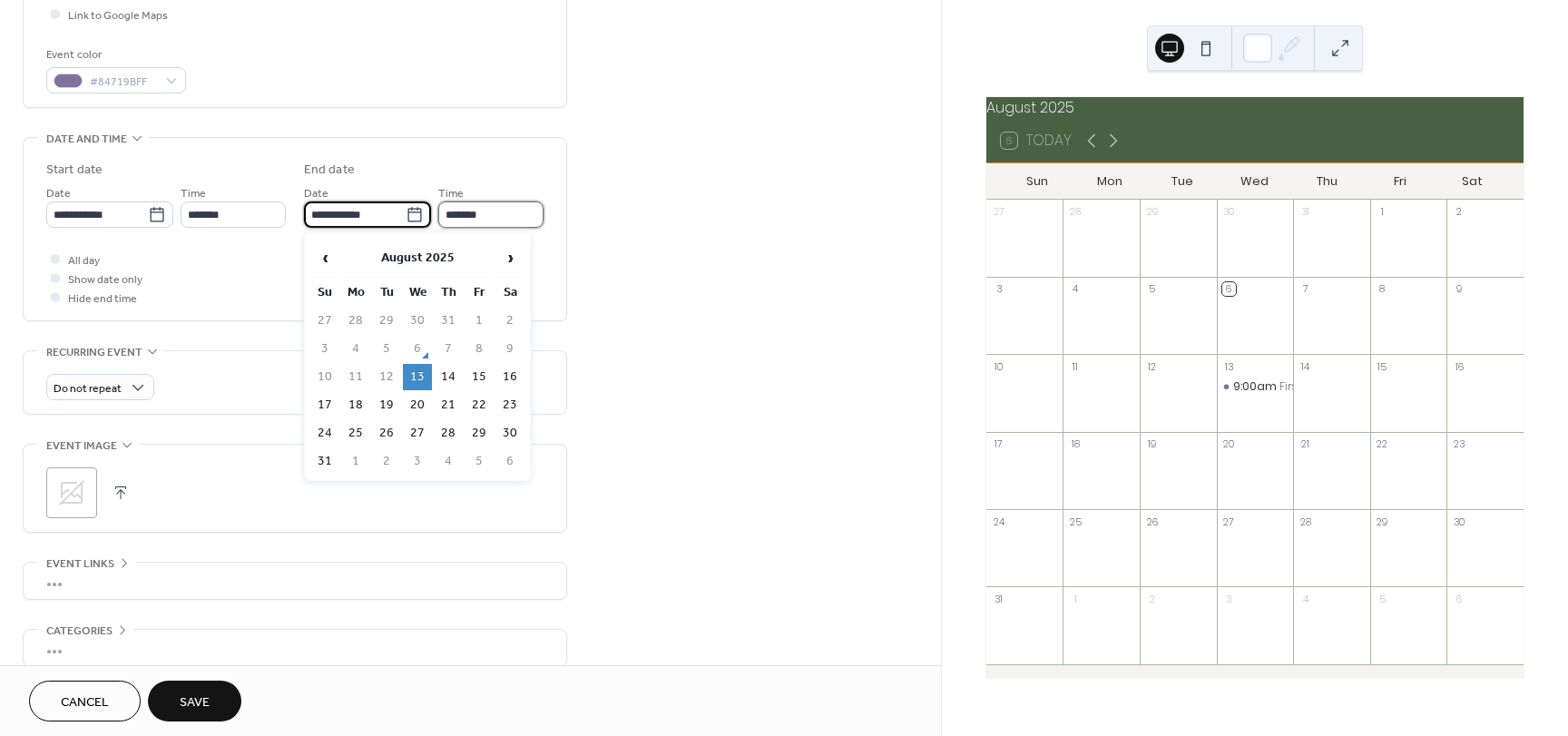 click on "*******" at bounding box center (491, 214) 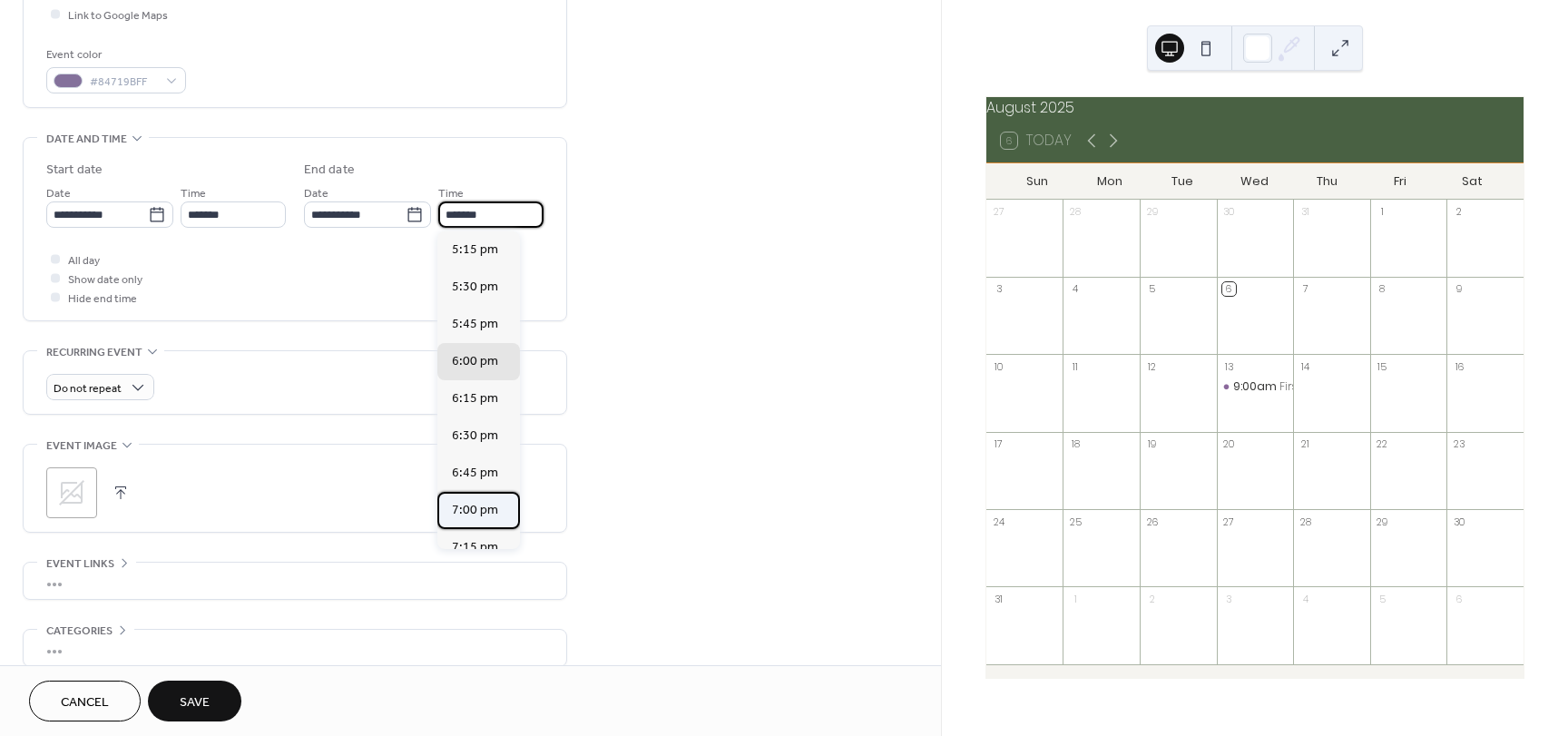 click on "7:00 pm" at bounding box center (475, 510) 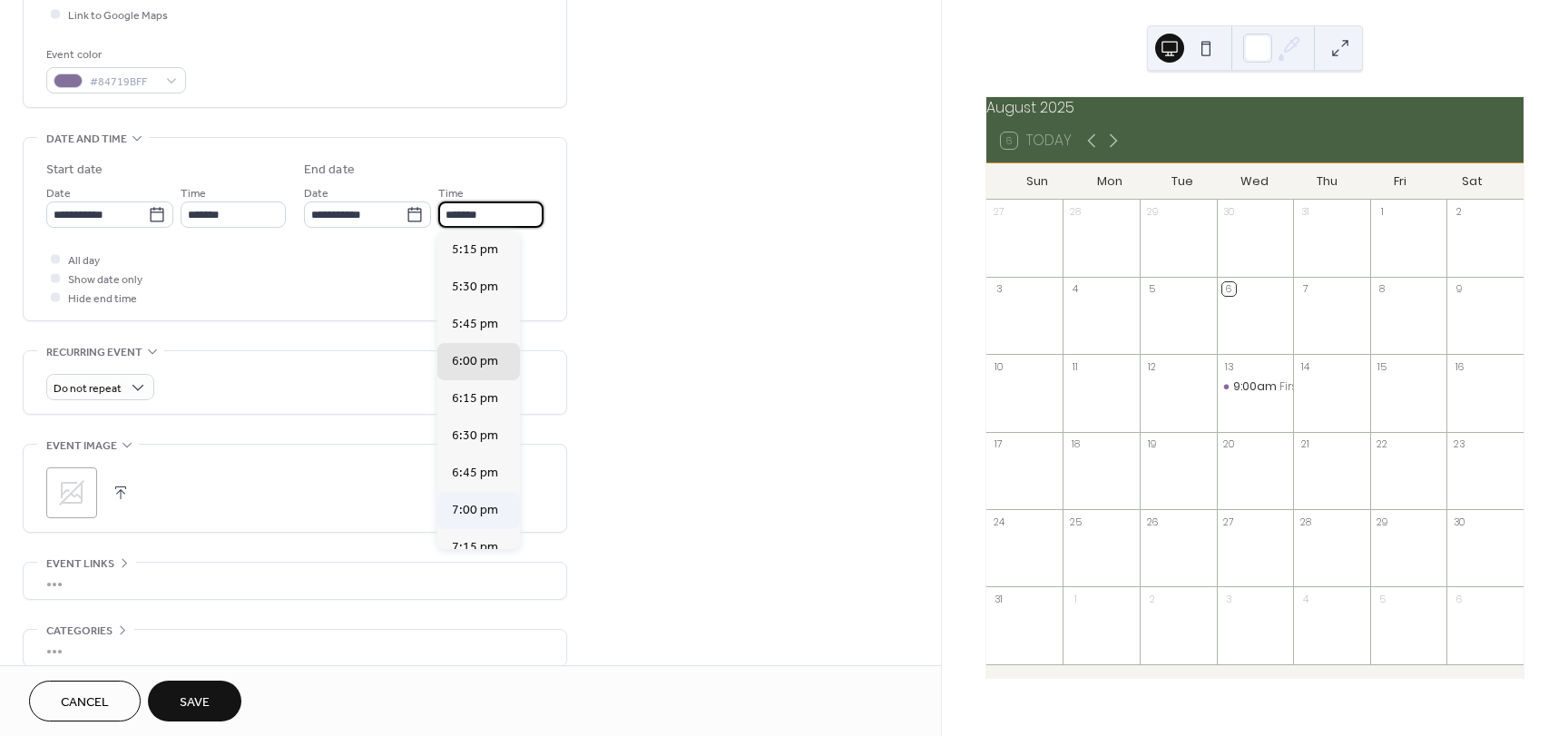 type on "*******" 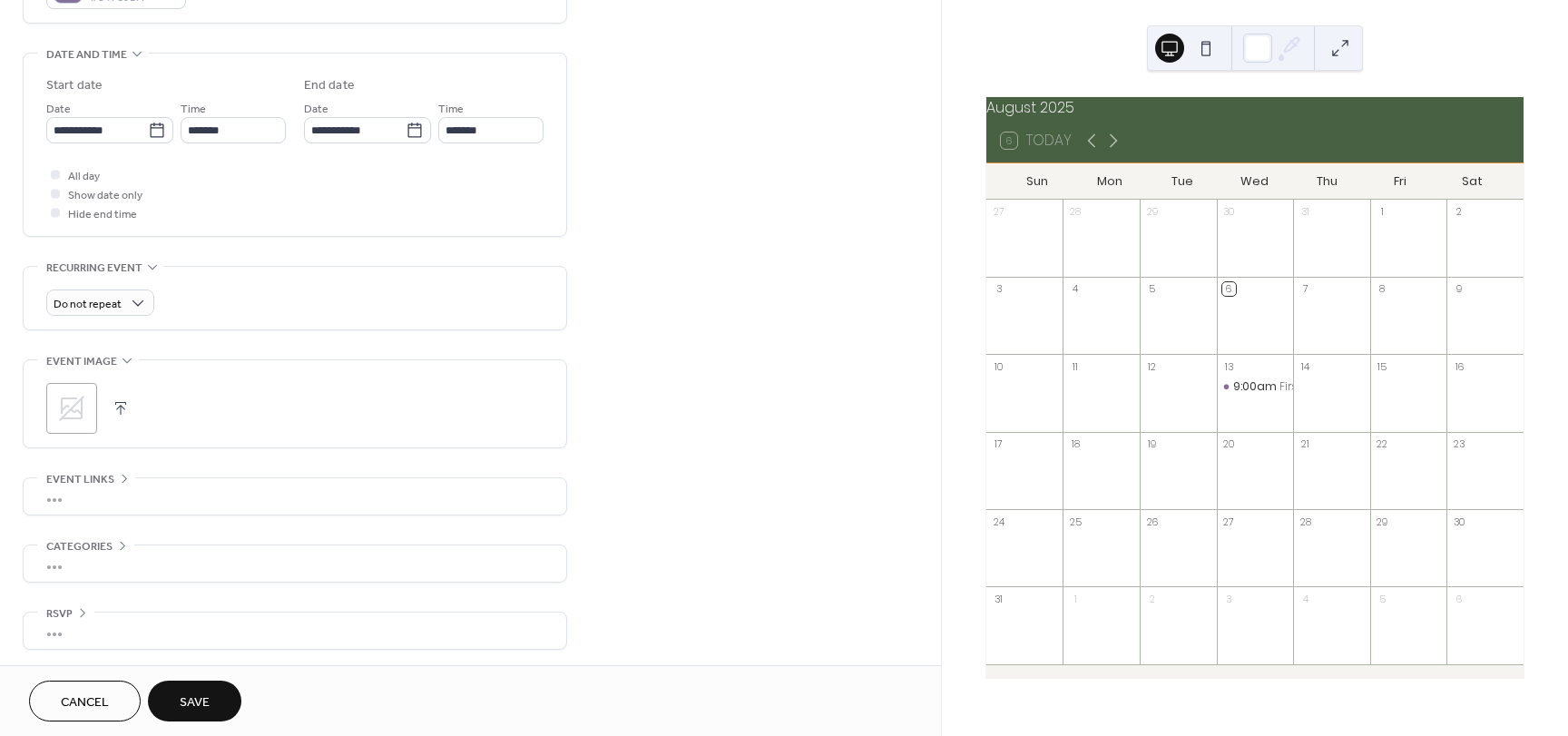 scroll, scrollTop: 541, scrollLeft: 0, axis: vertical 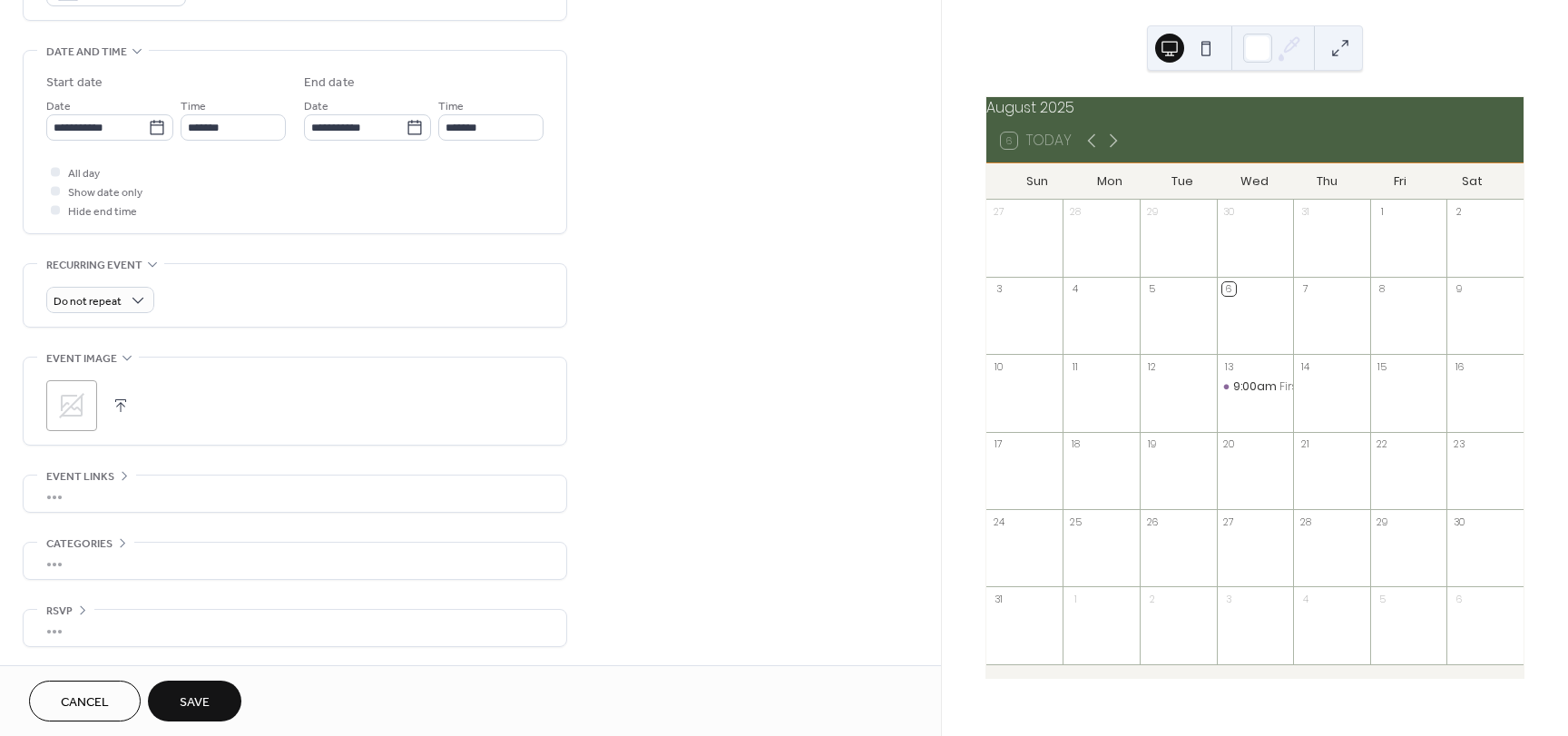 click at bounding box center (121, 406) 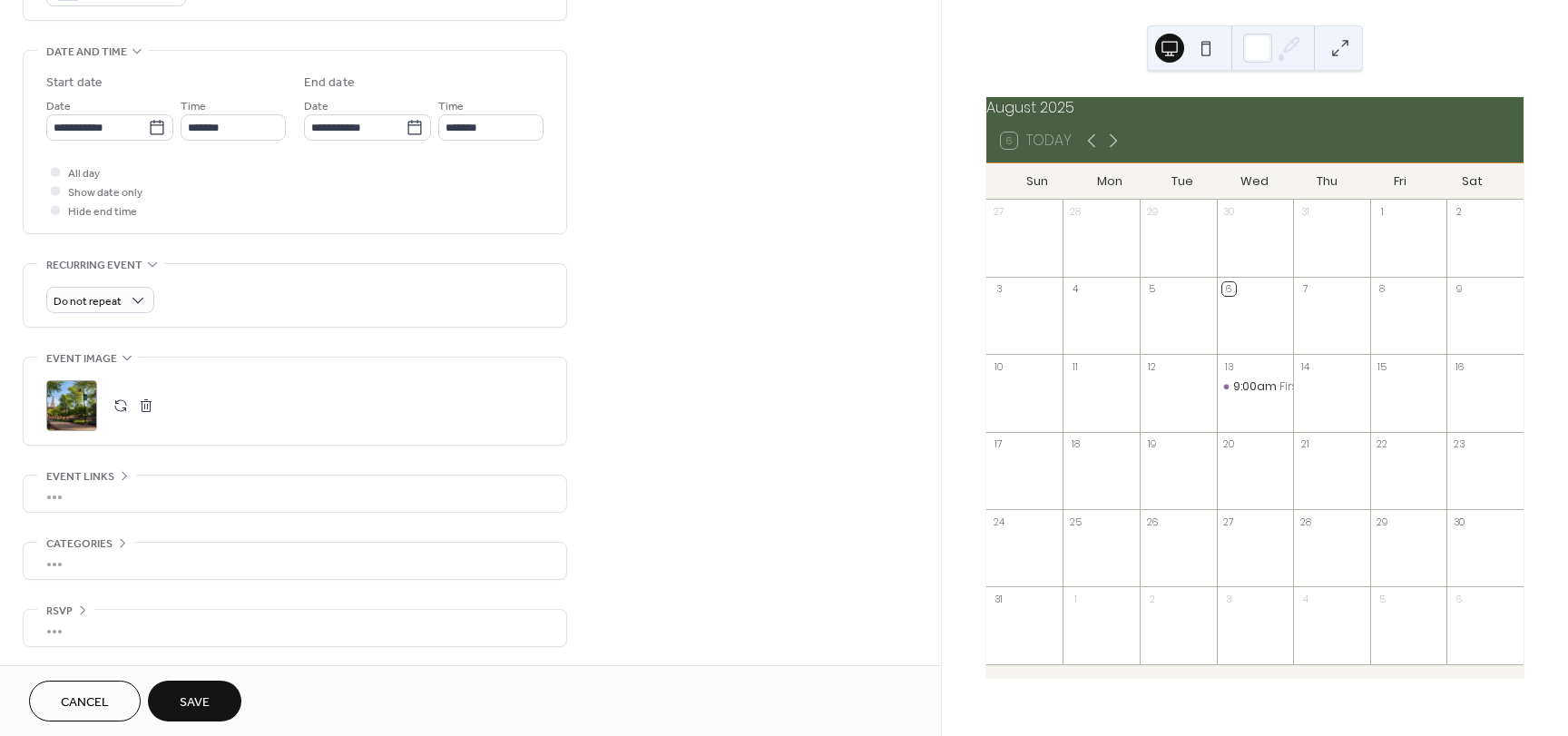click on "Save" at bounding box center (194, 701) 